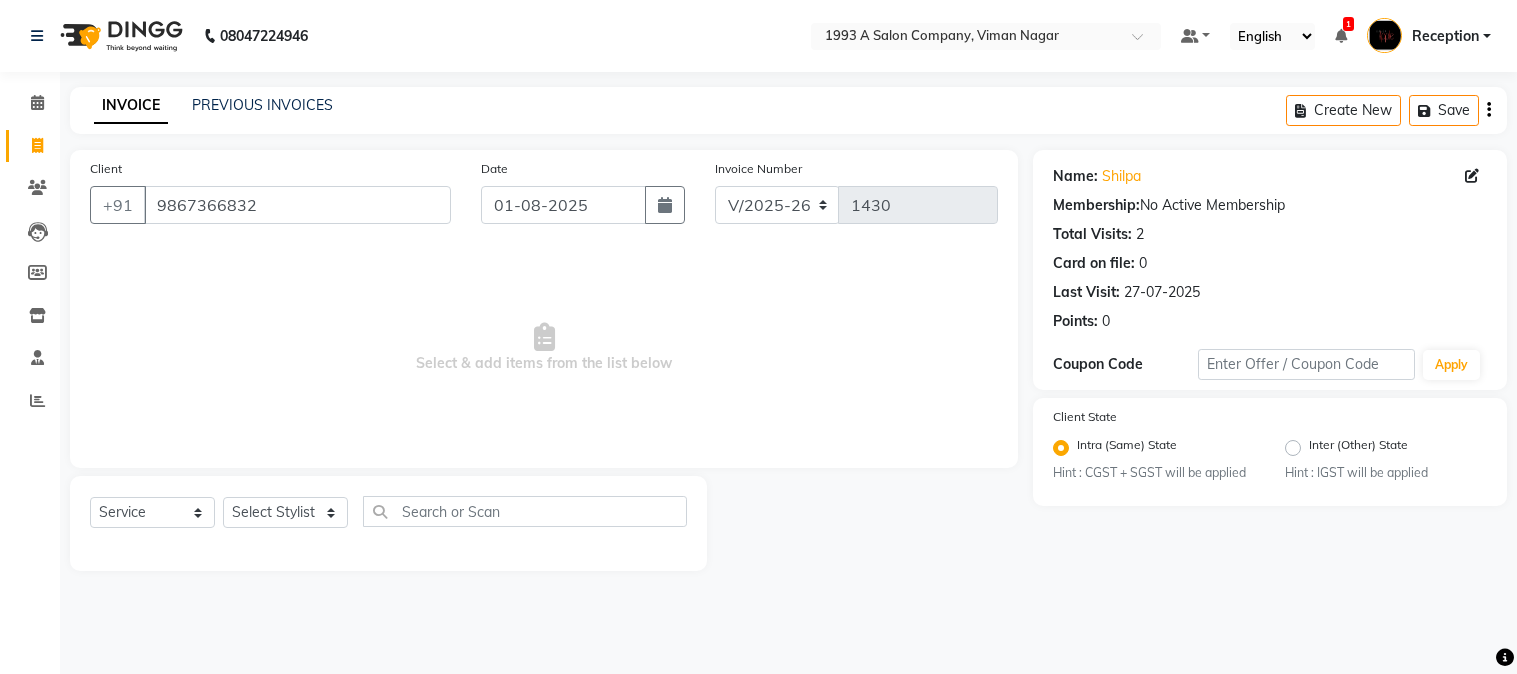 select on "144" 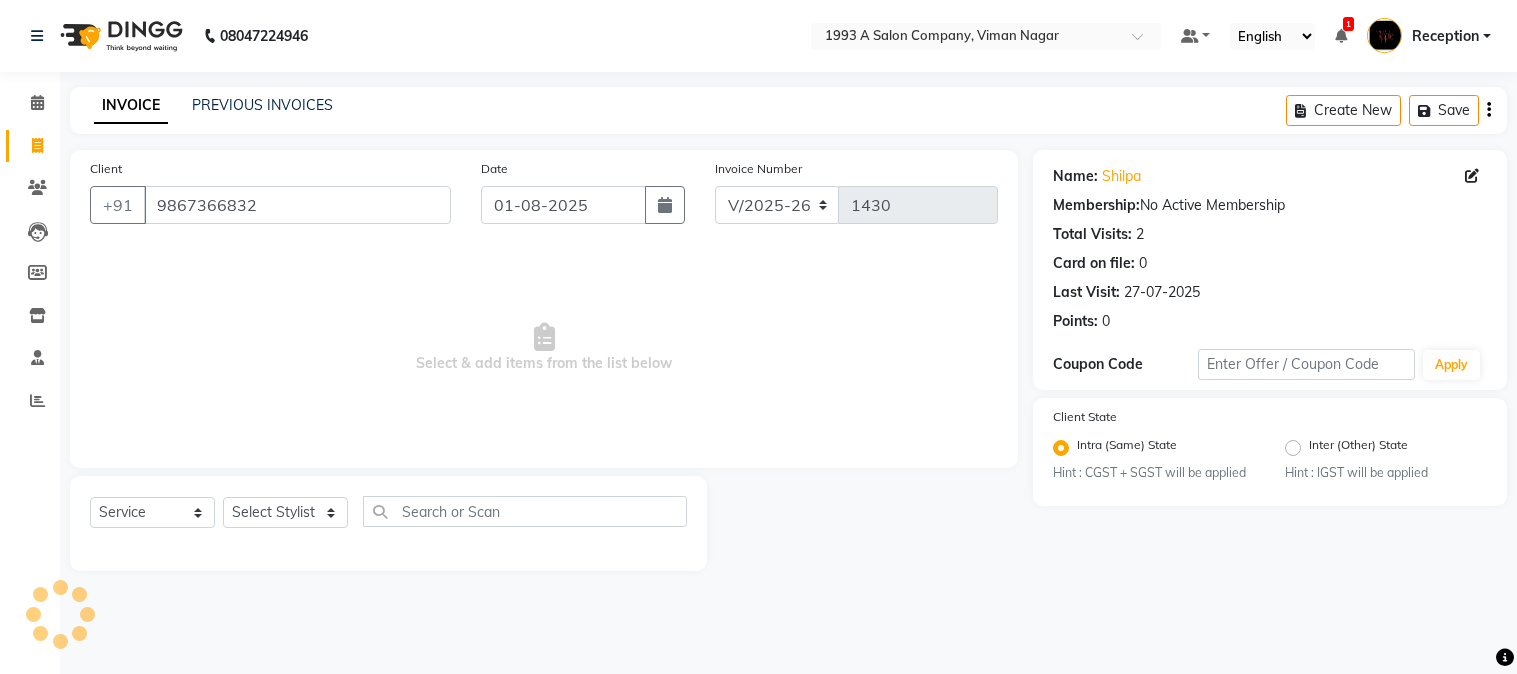 scroll, scrollTop: 0, scrollLeft: 0, axis: both 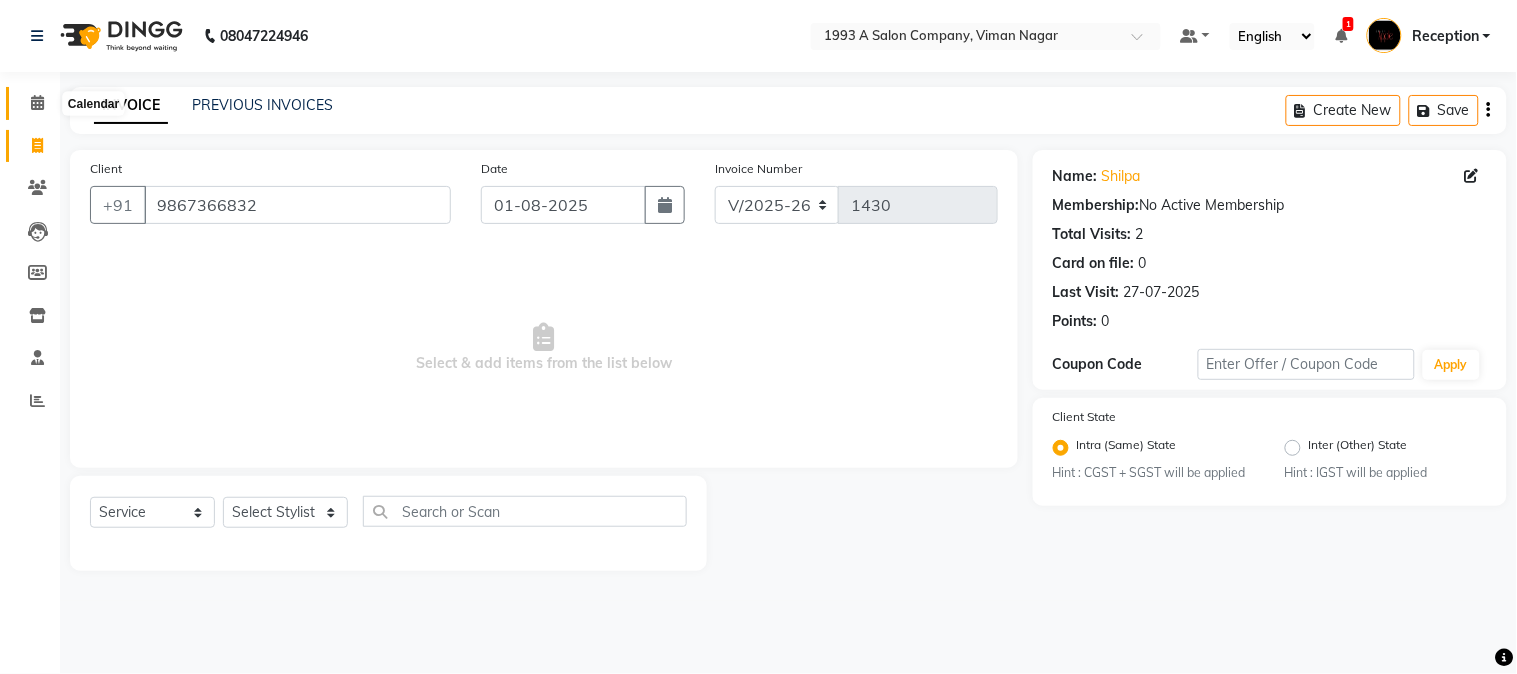 click 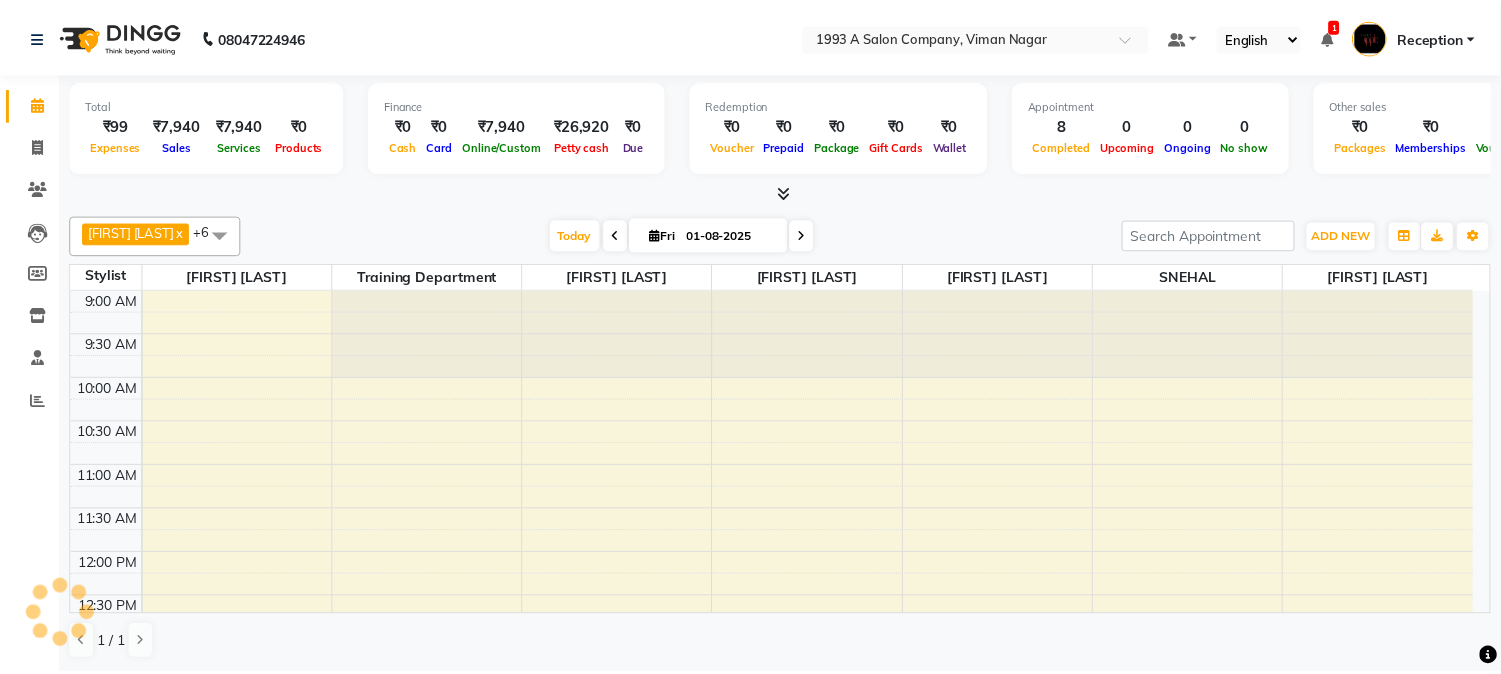 scroll, scrollTop: 0, scrollLeft: 0, axis: both 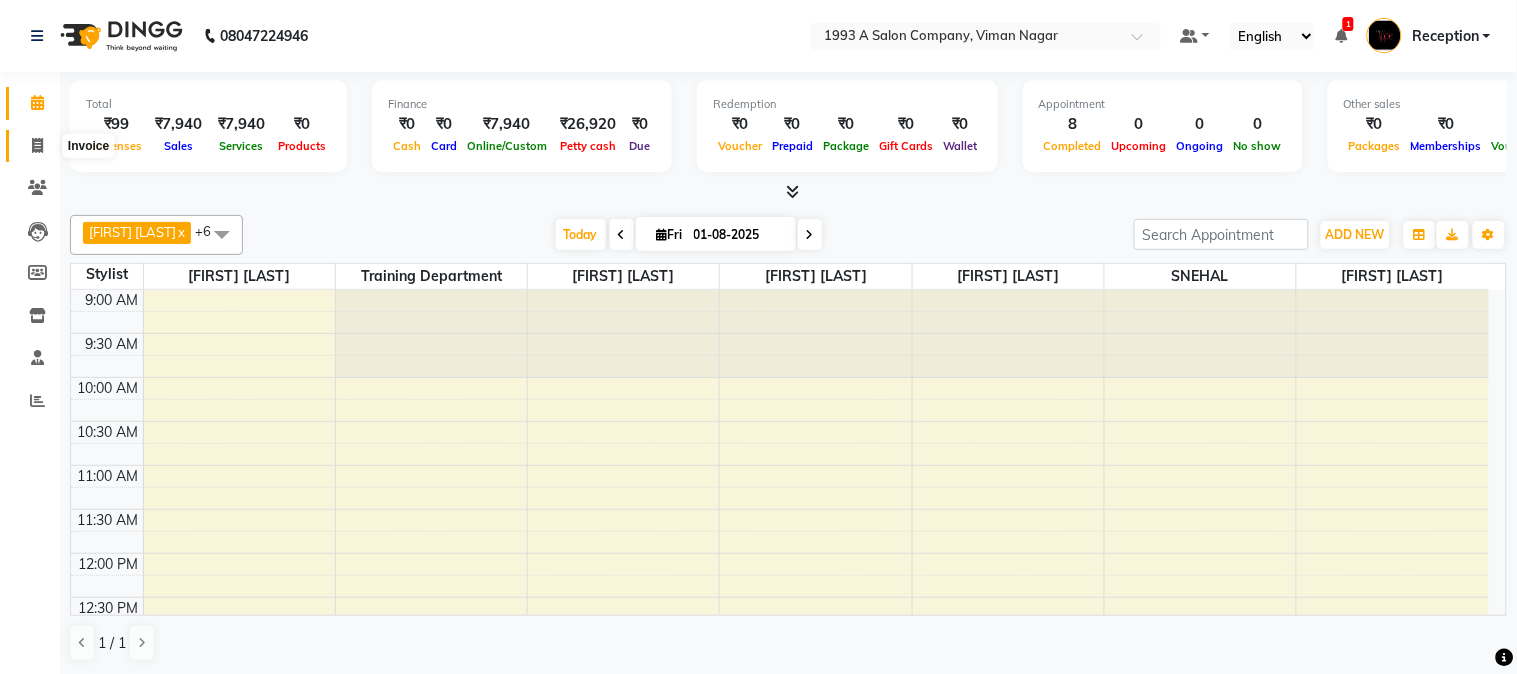 click 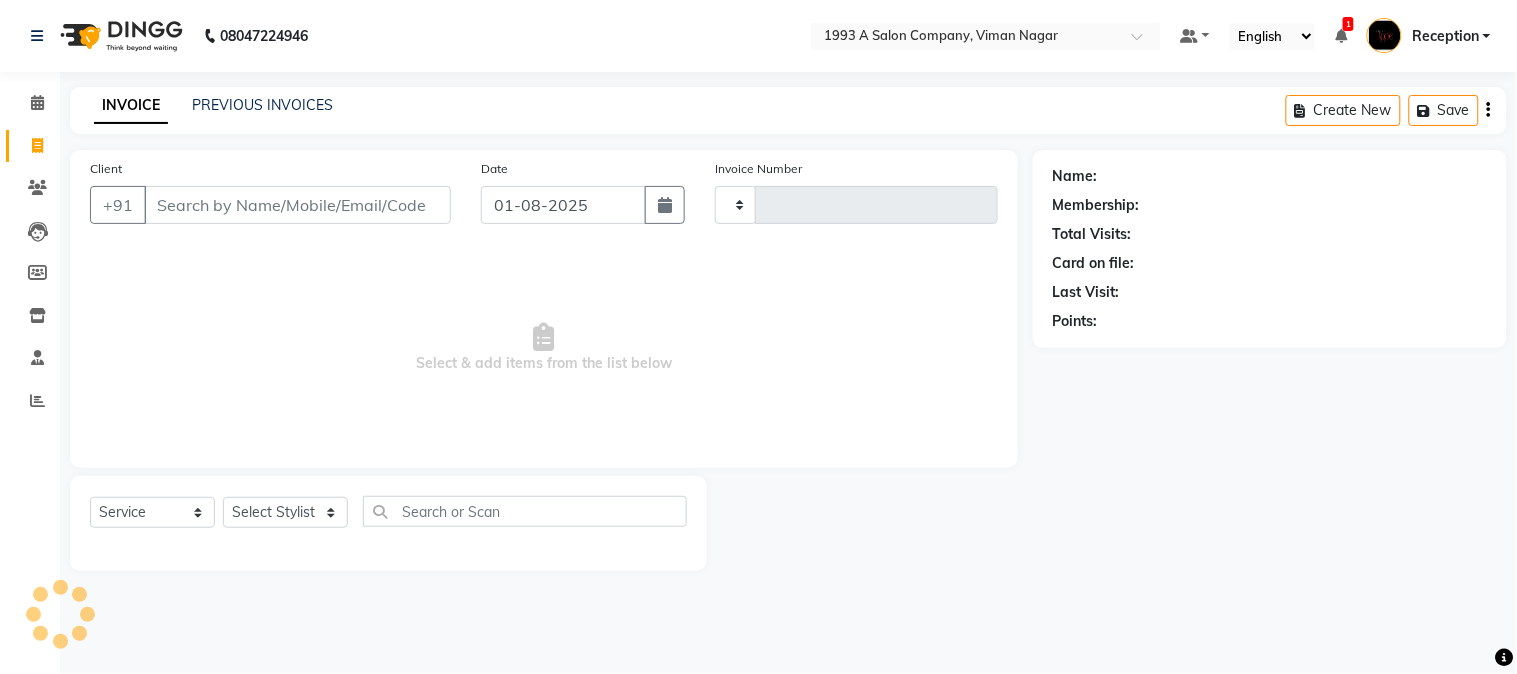type on "1437" 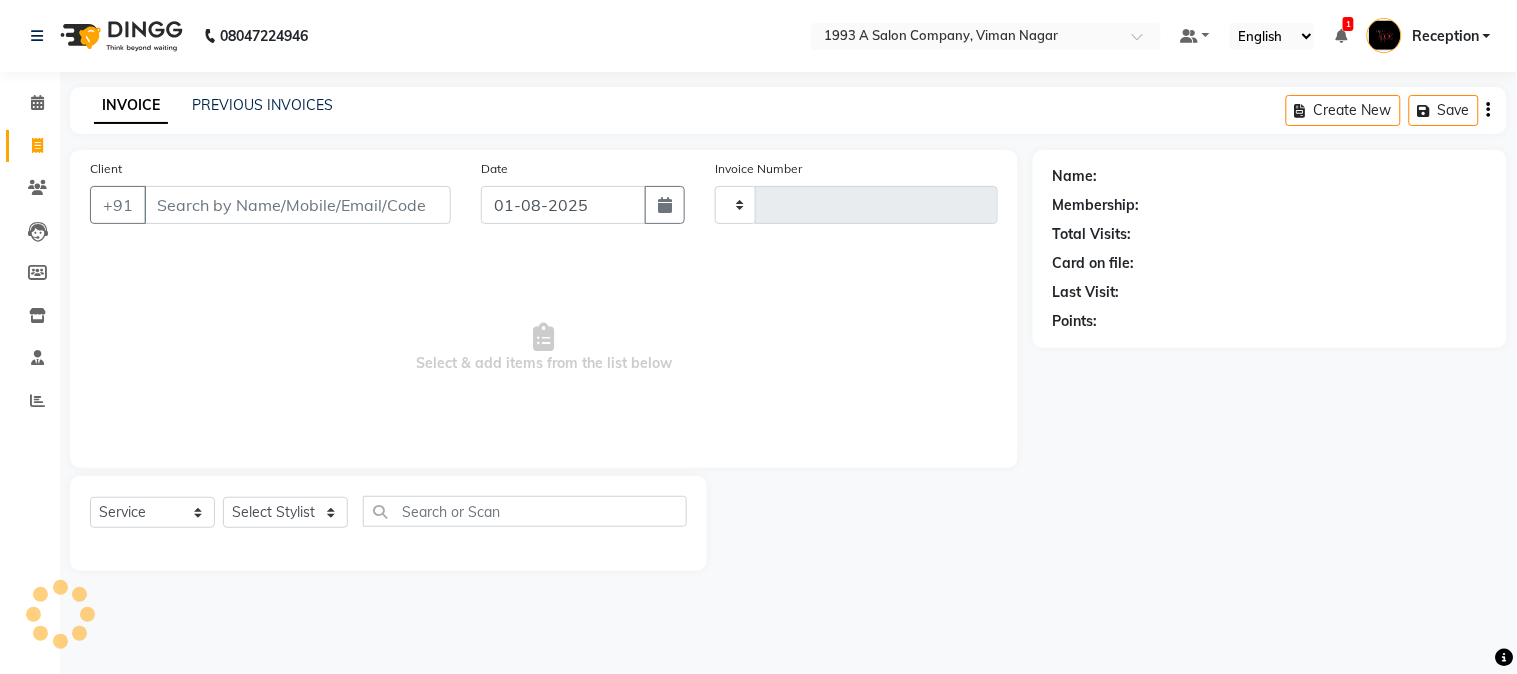 select on "144" 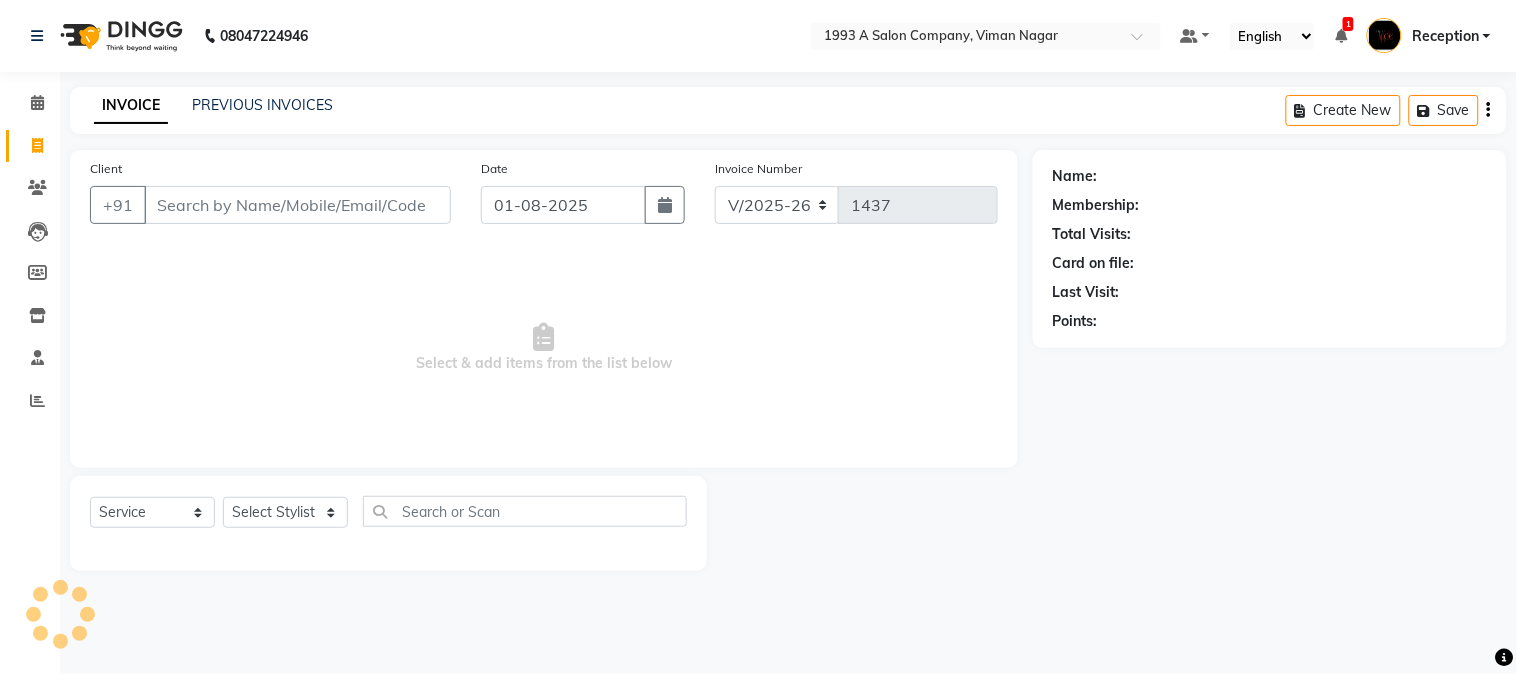 click on "Client" at bounding box center [297, 205] 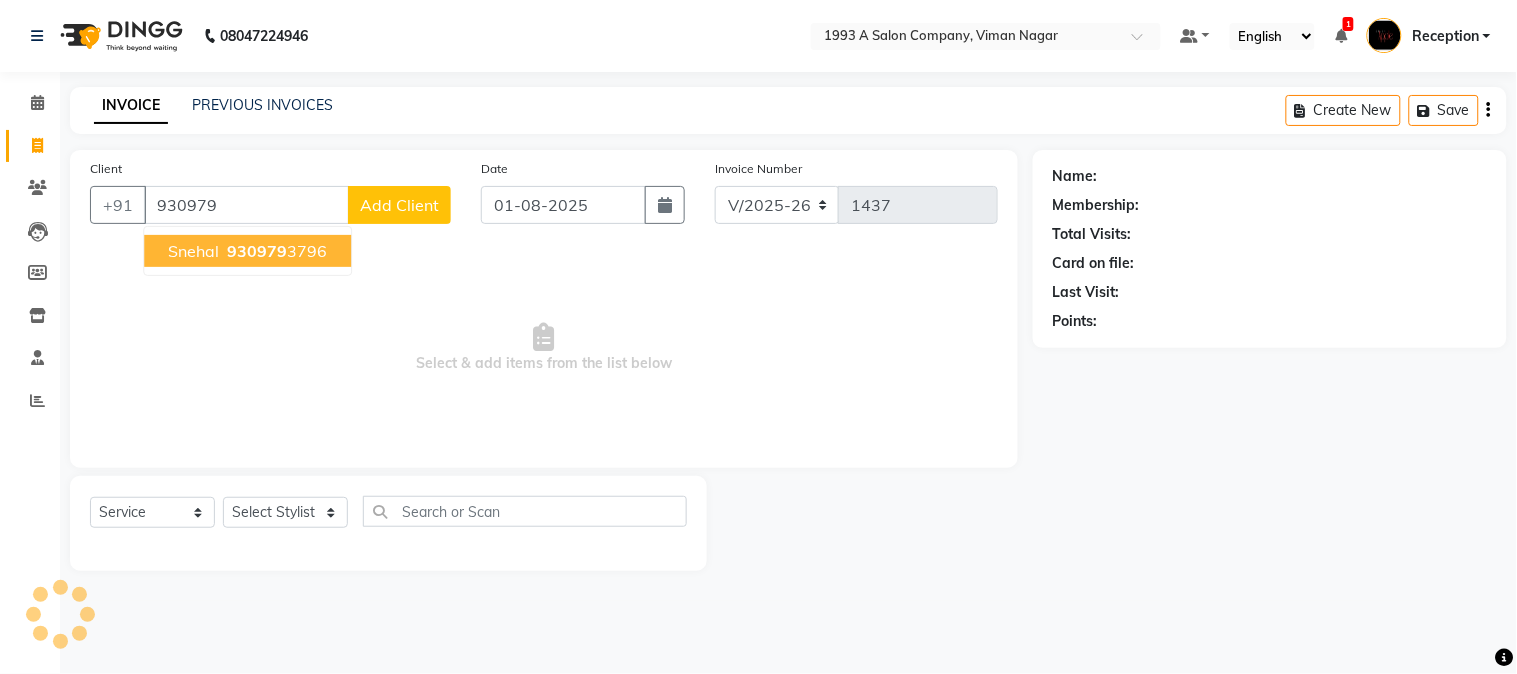 click on "930979" at bounding box center (257, 251) 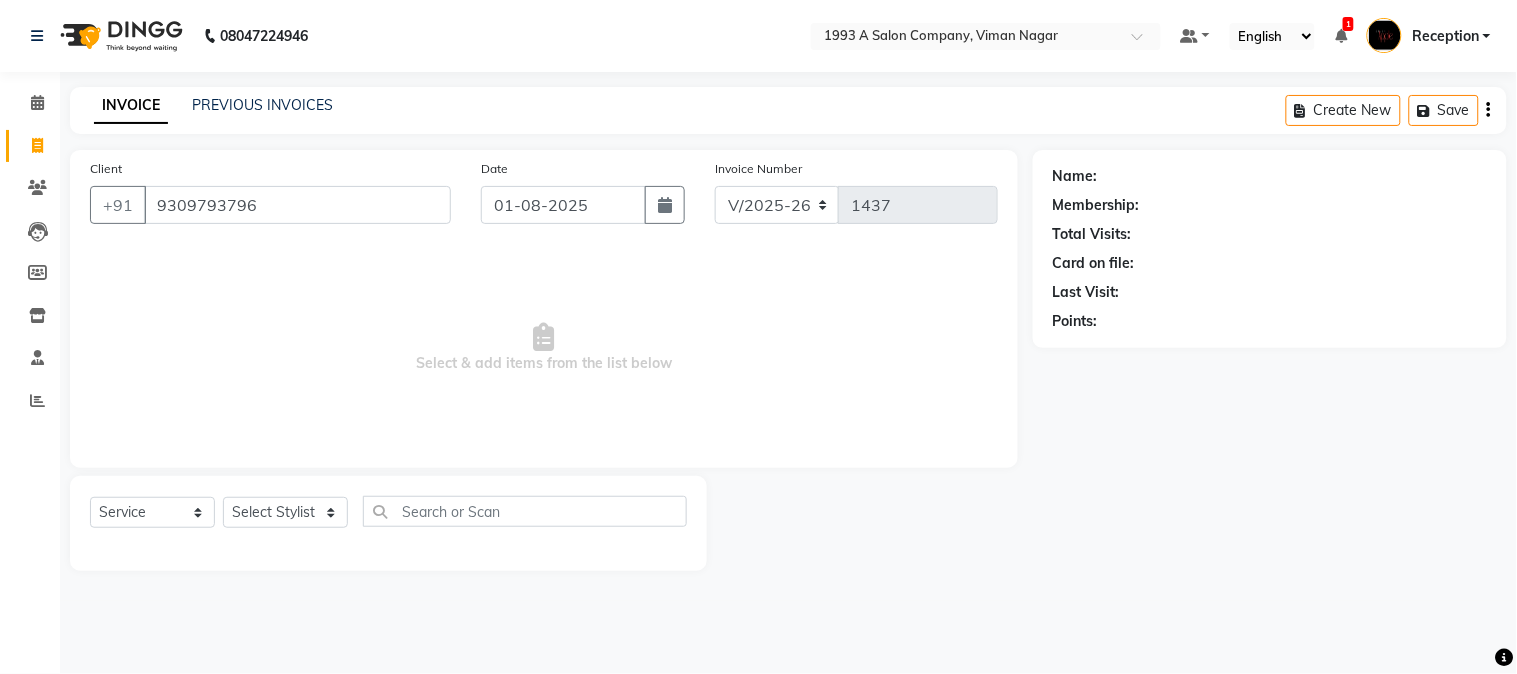 type on "9309793796" 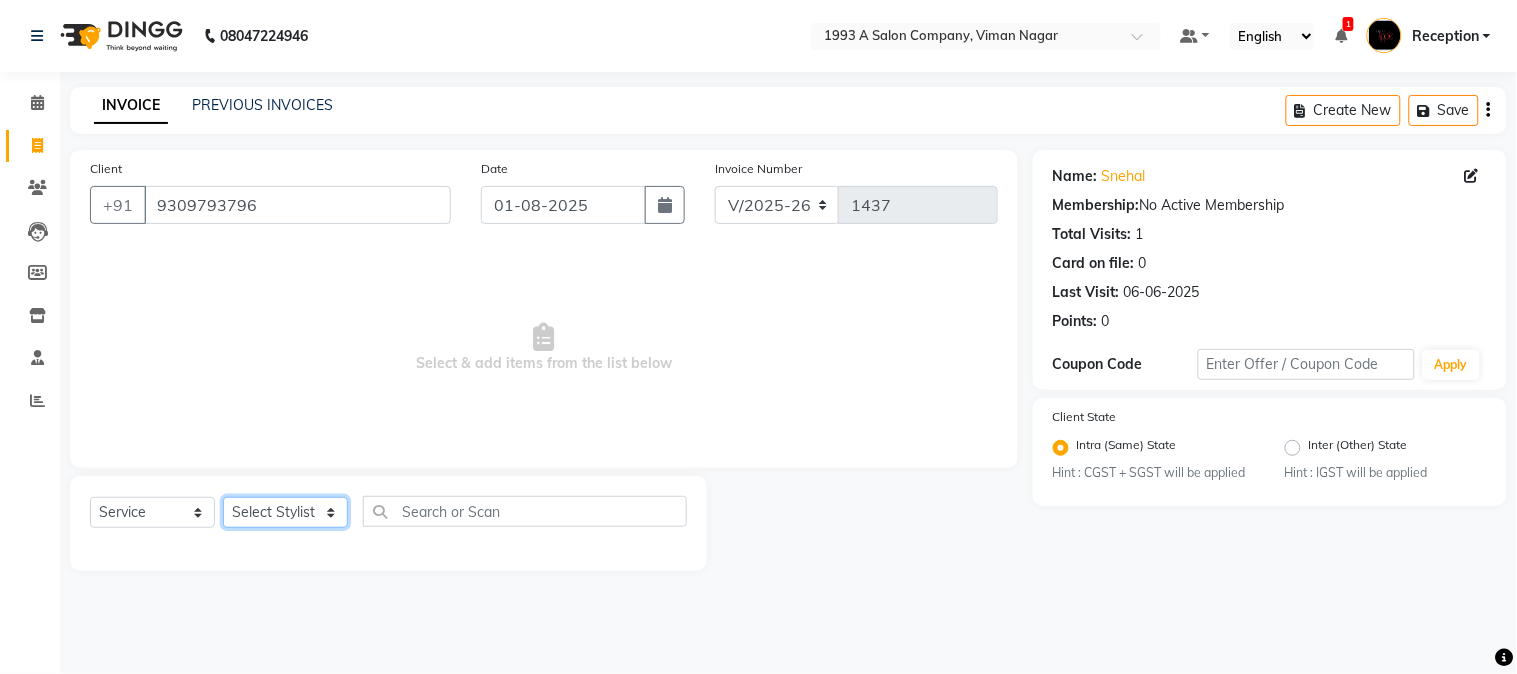 click on "Select Stylist [NAME] [LAST] [NAME] [LAST] [NAME] [LAST] [NAME] [LAST] [NAME] [LAST] [NAME] [LAST]" 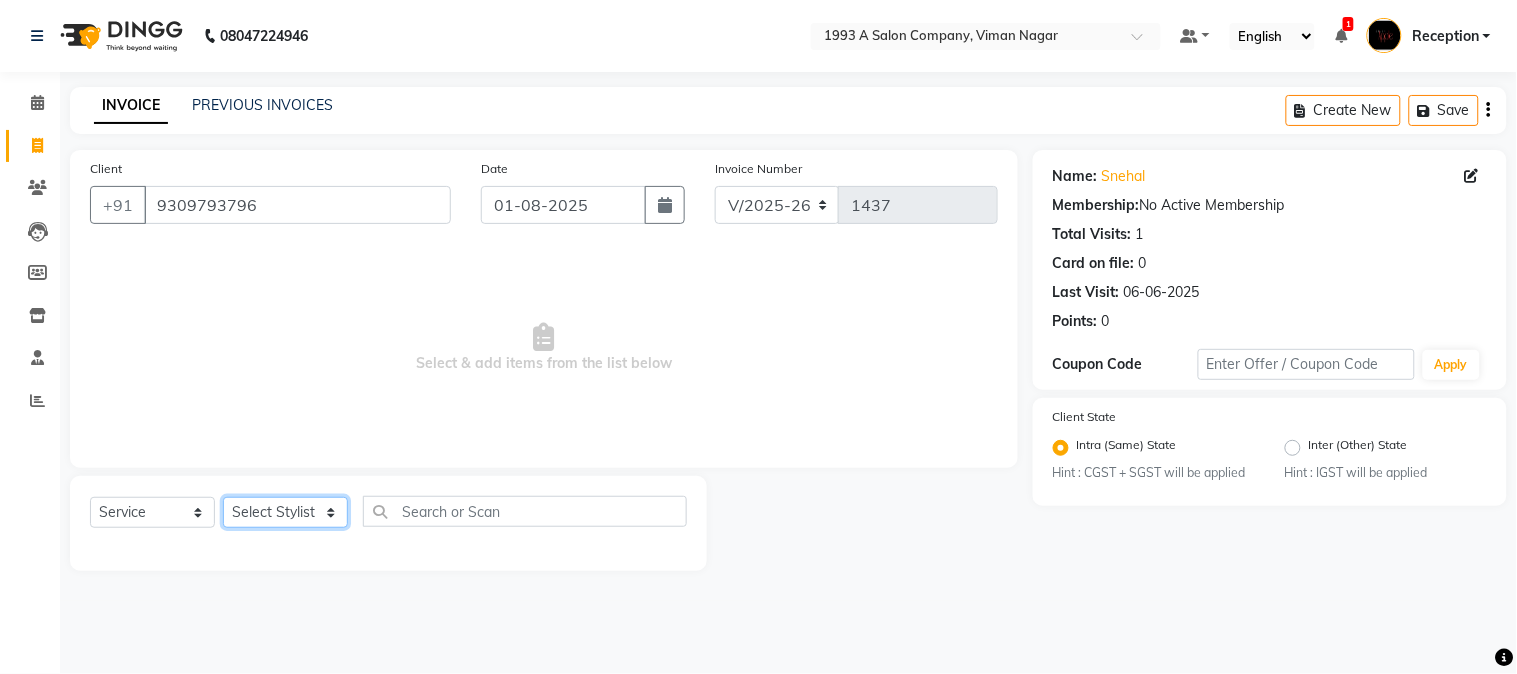select on "86361" 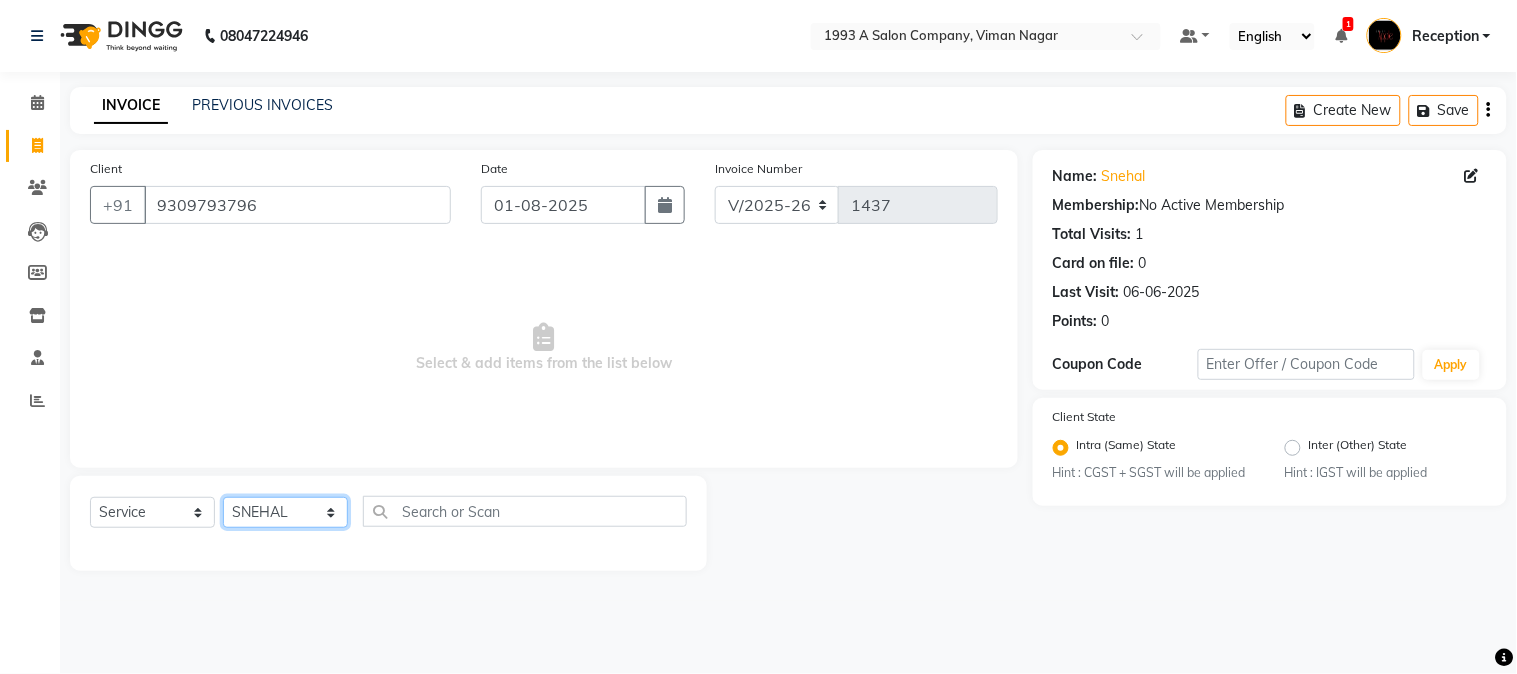 click on "Select Stylist [NAME] [LAST] [NAME] [LAST] [NAME] [LAST] [NAME] [LAST] [NAME] [LAST] [NAME] [LAST]" 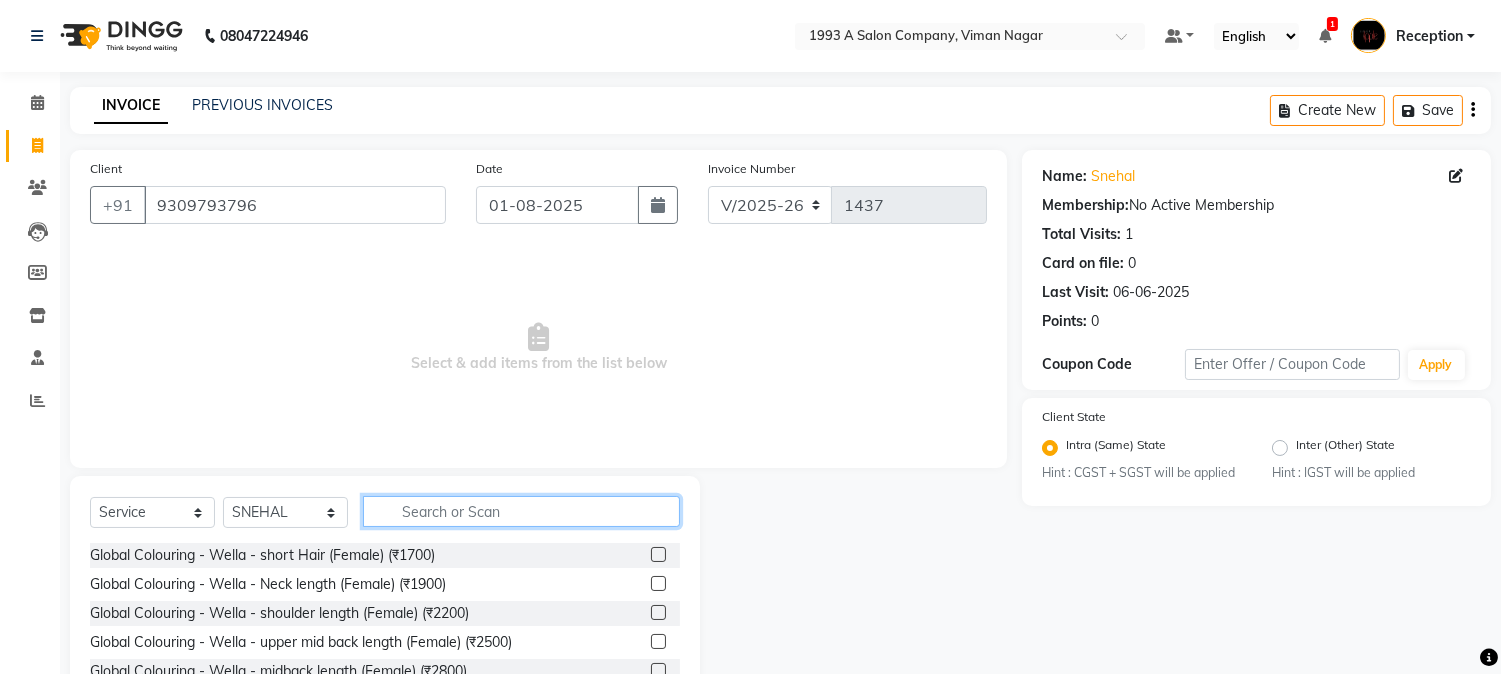 click 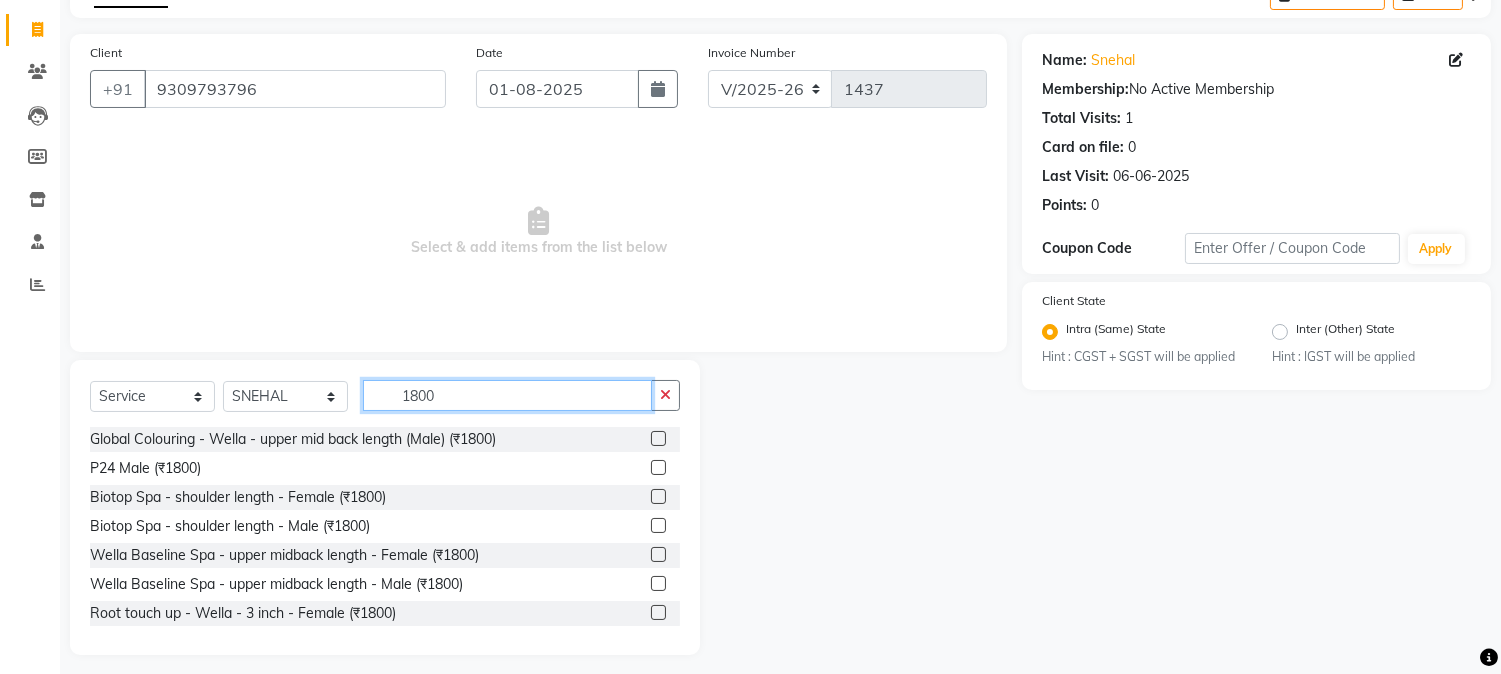 scroll, scrollTop: 126, scrollLeft: 0, axis: vertical 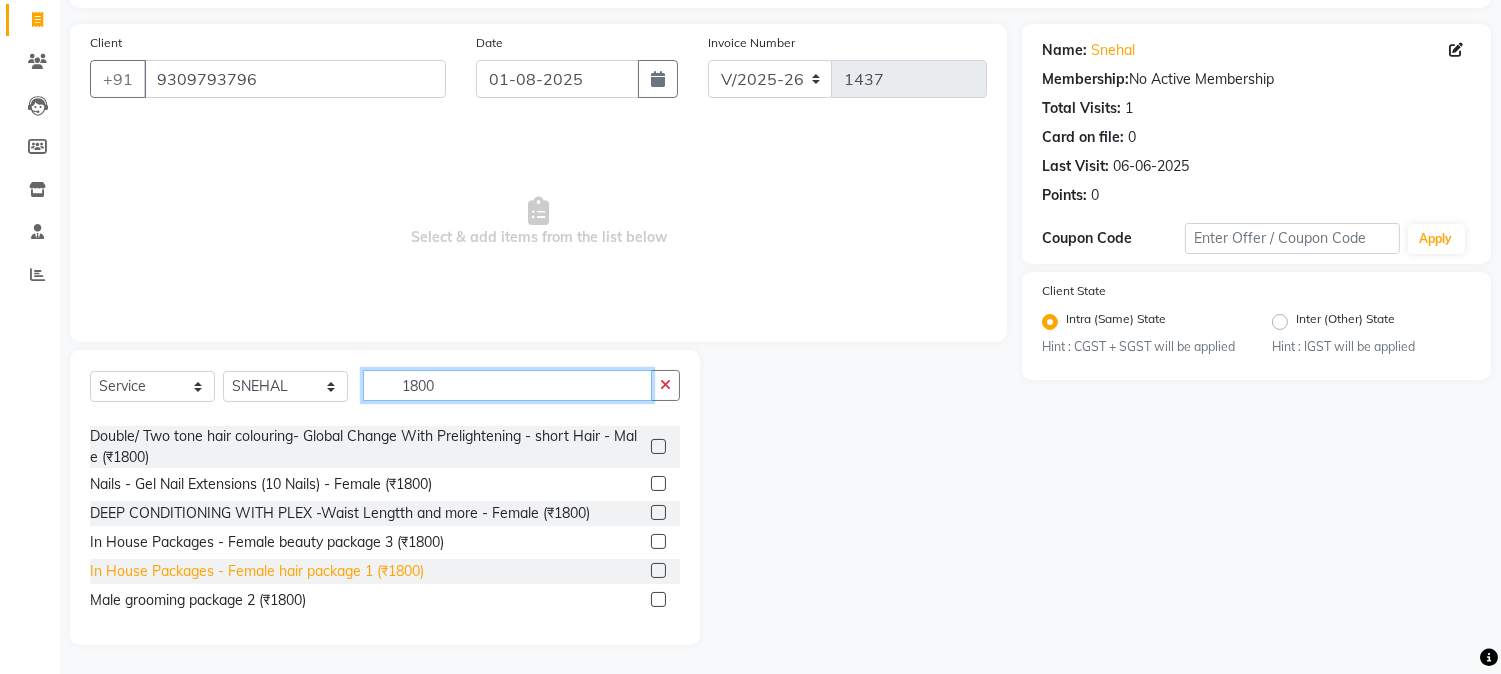 type on "1800" 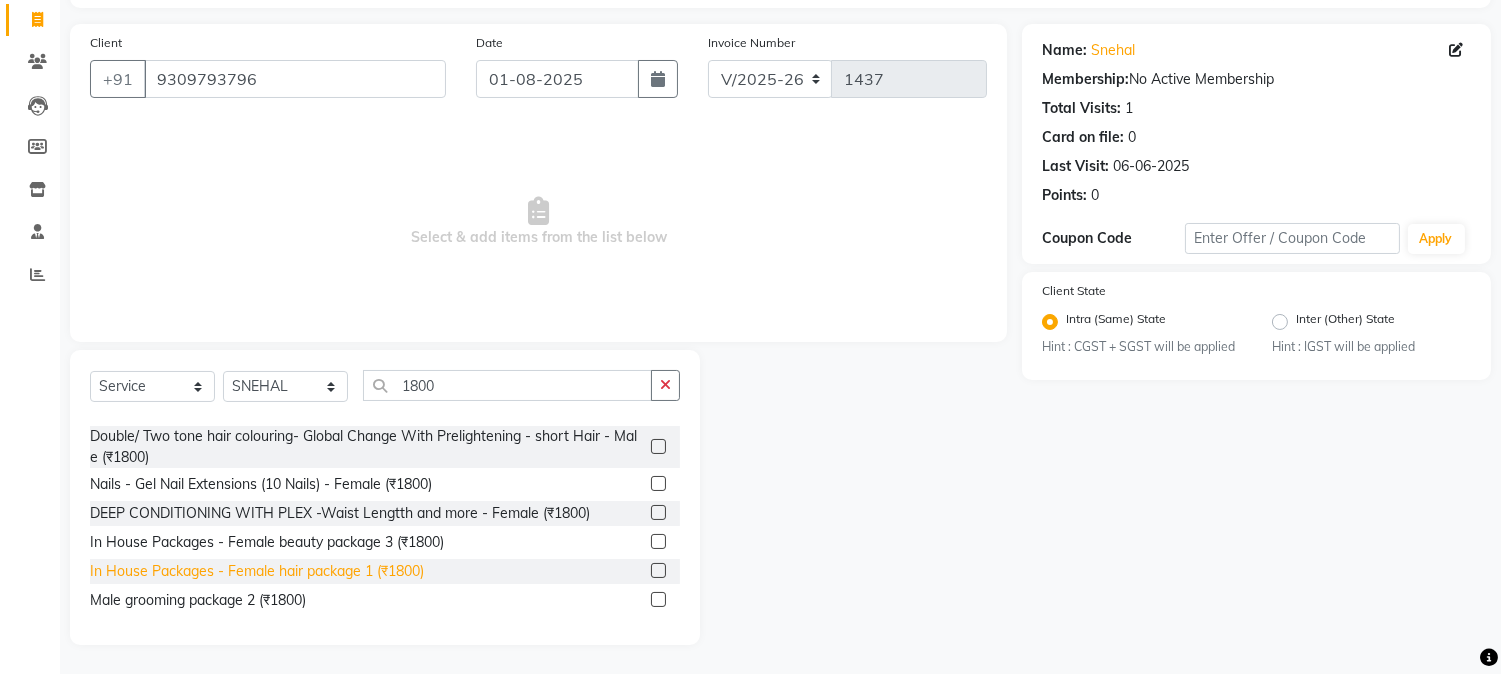 click on "In House Packages - Female hair package 1 (₹1800)" 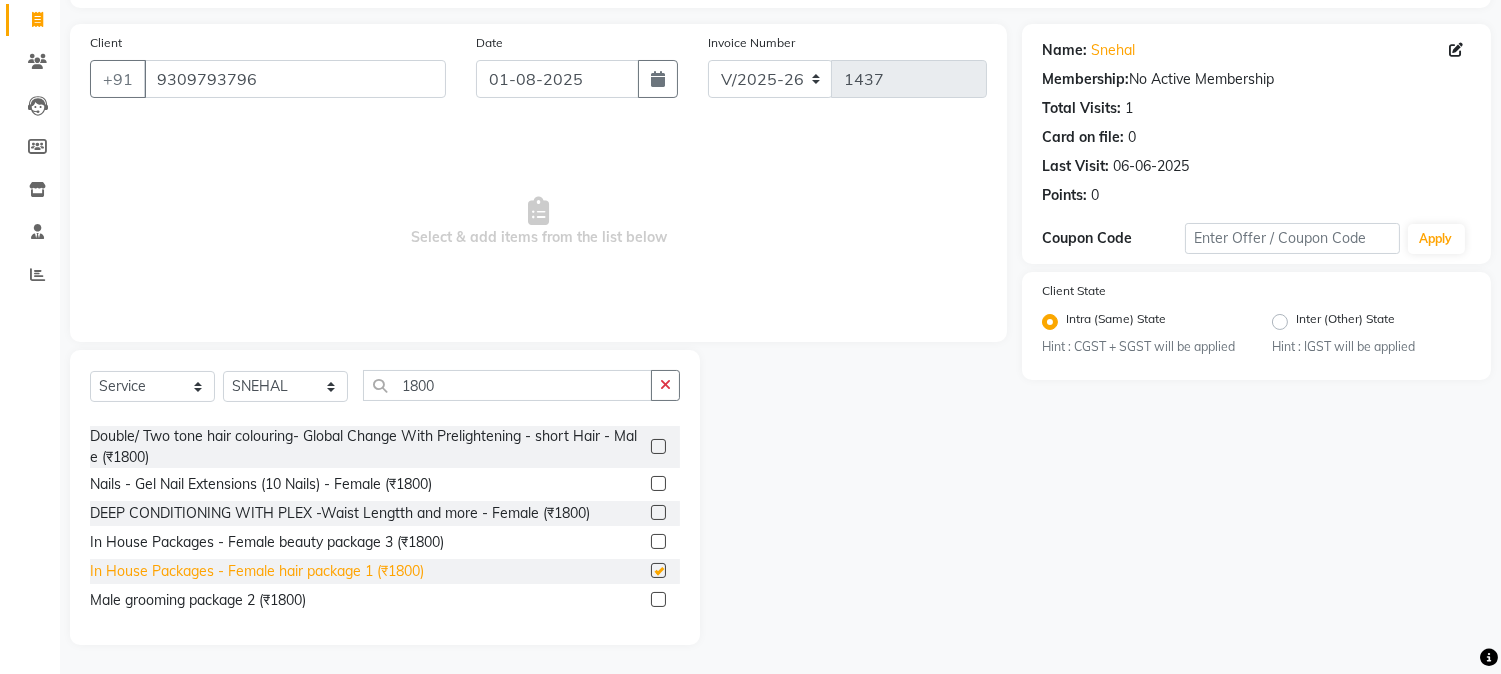 checkbox on "false" 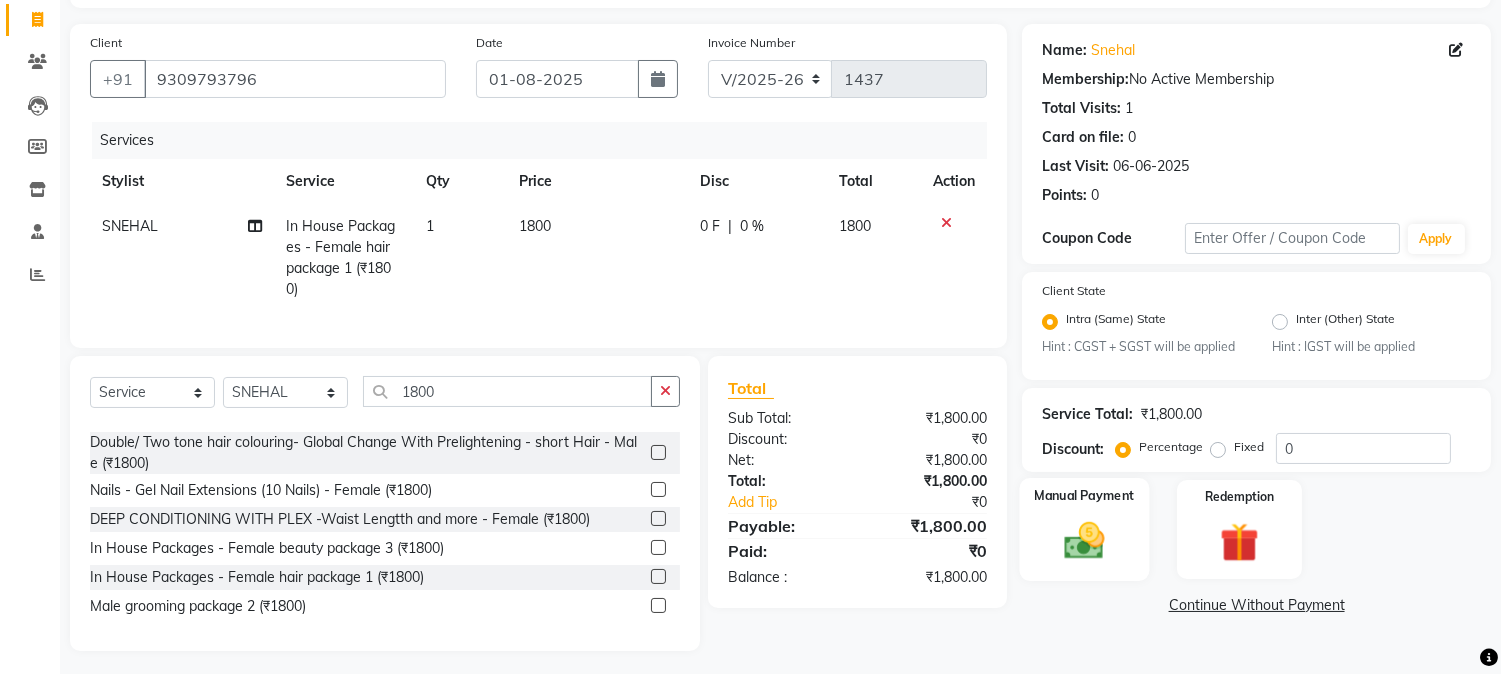 click 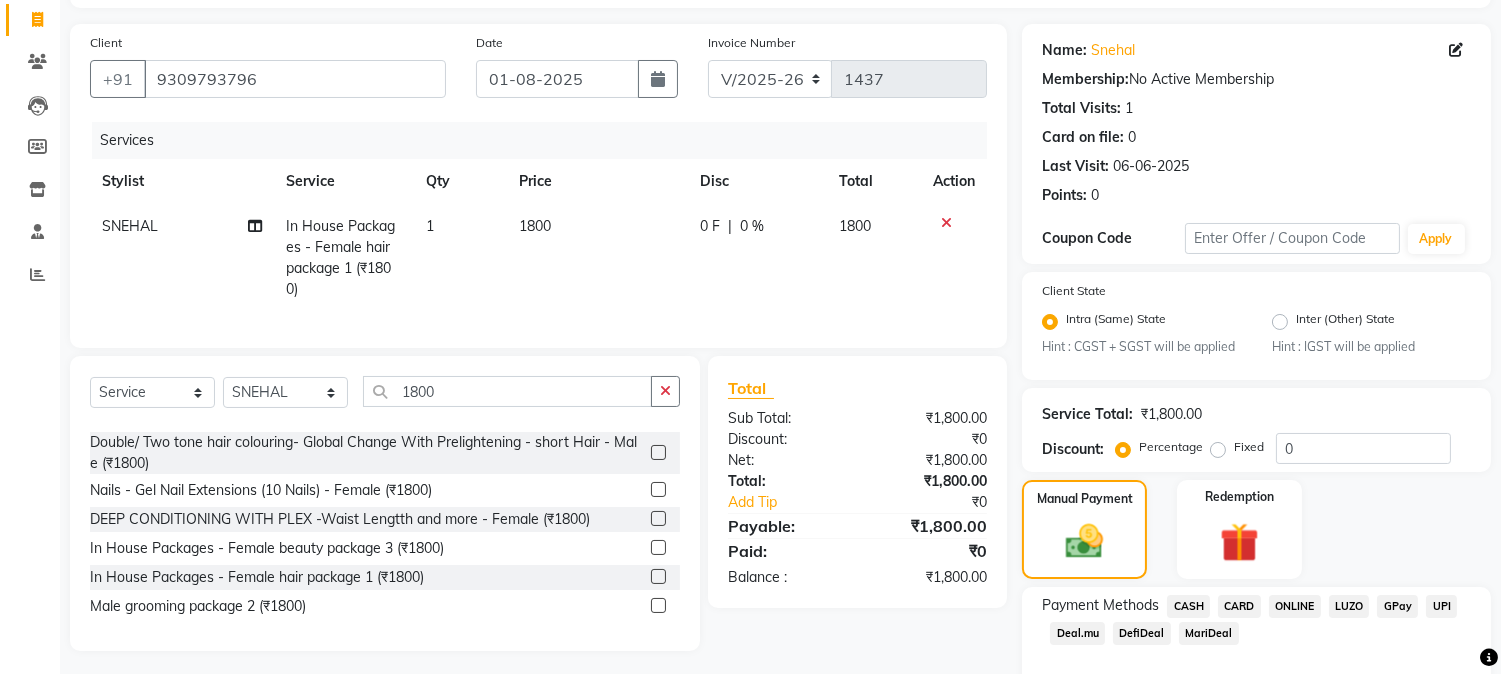 click on "ONLINE" 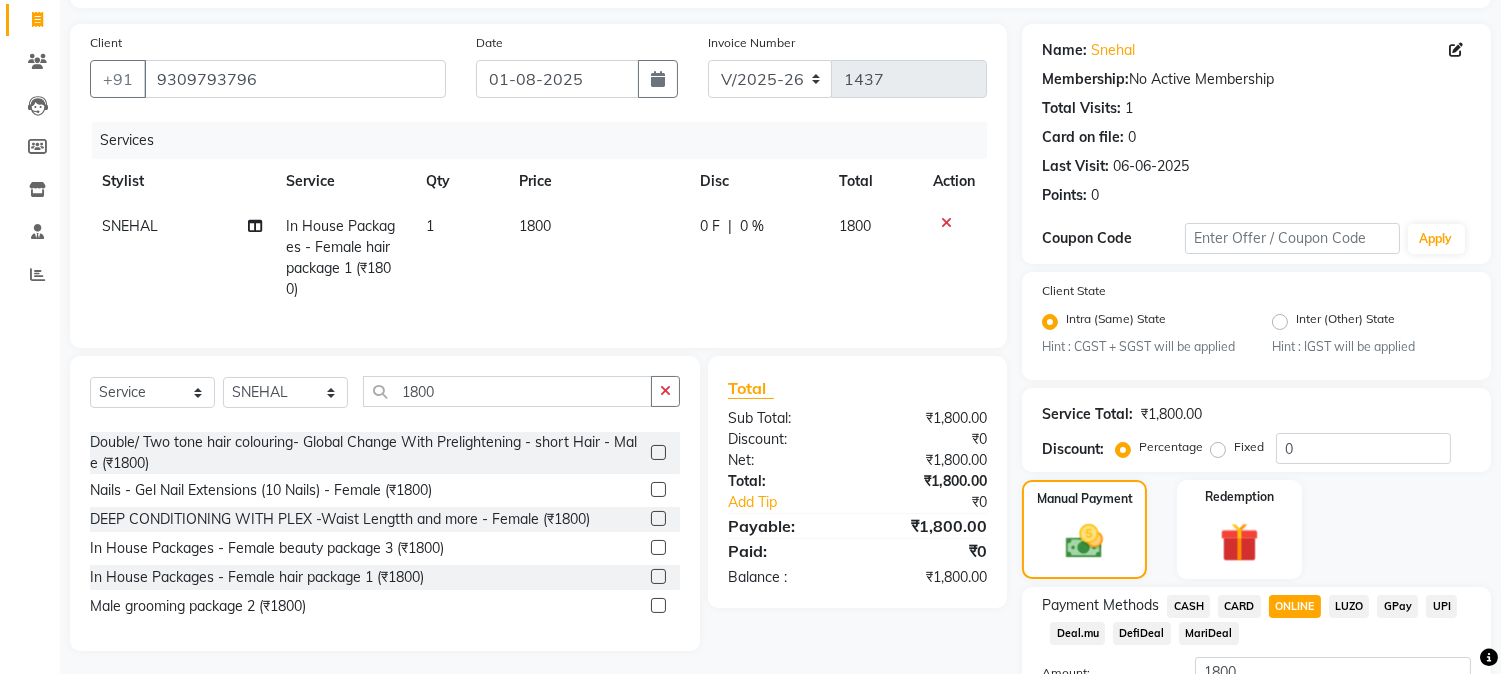 scroll, scrollTop: 286, scrollLeft: 0, axis: vertical 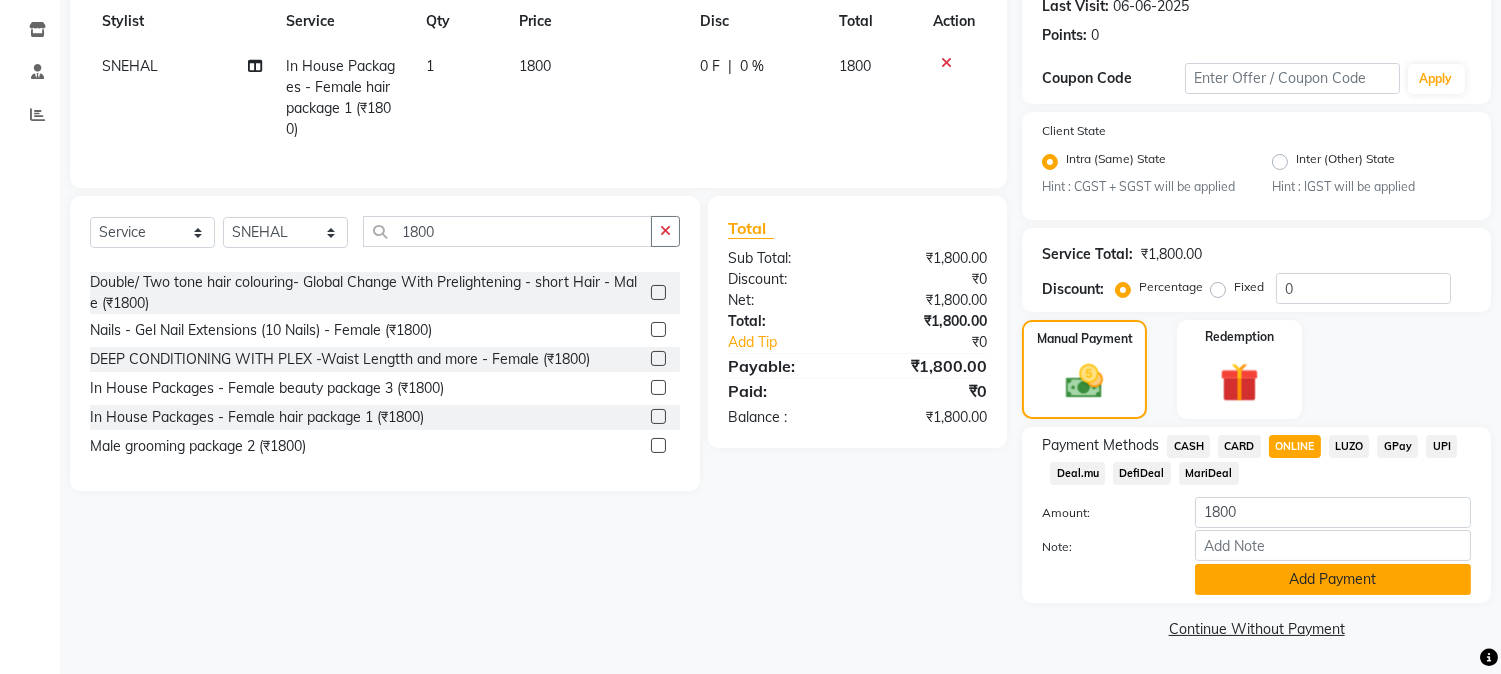 click on "Add Payment" 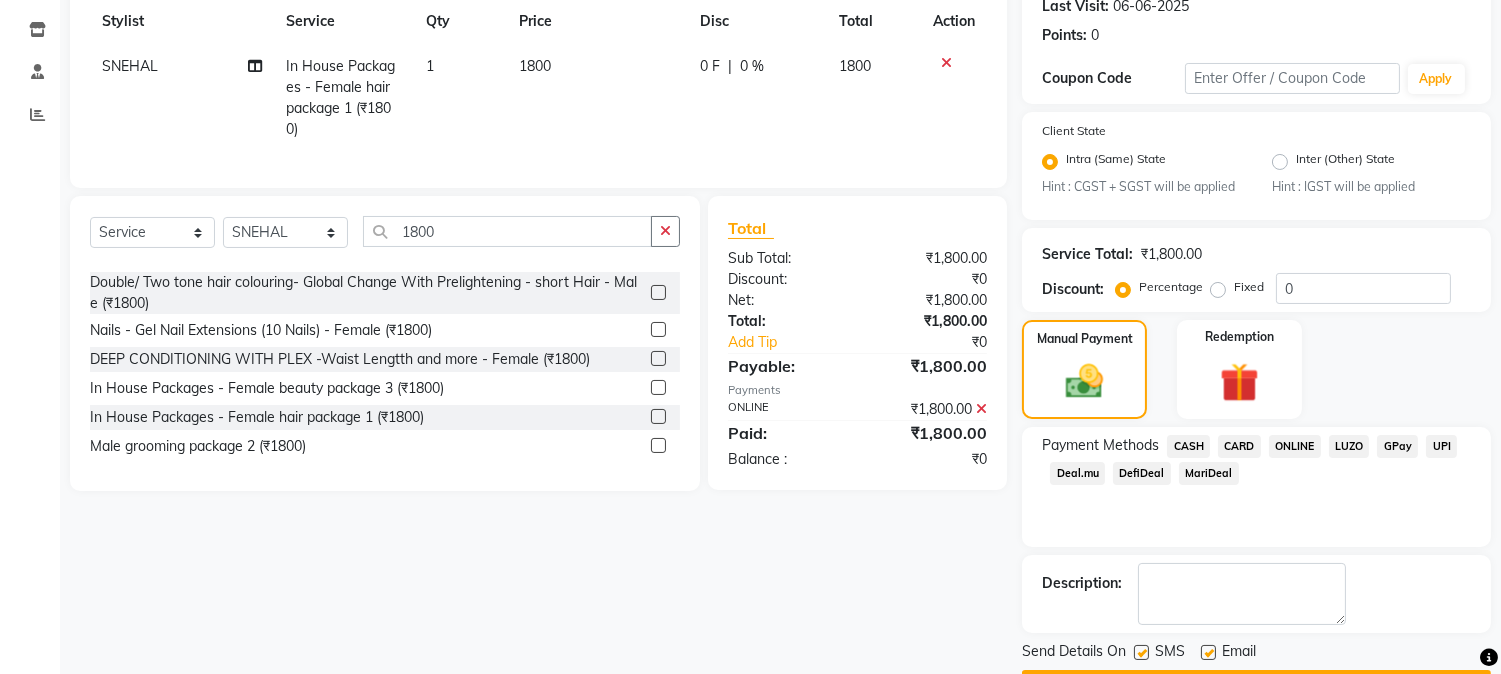 scroll, scrollTop: 343, scrollLeft: 0, axis: vertical 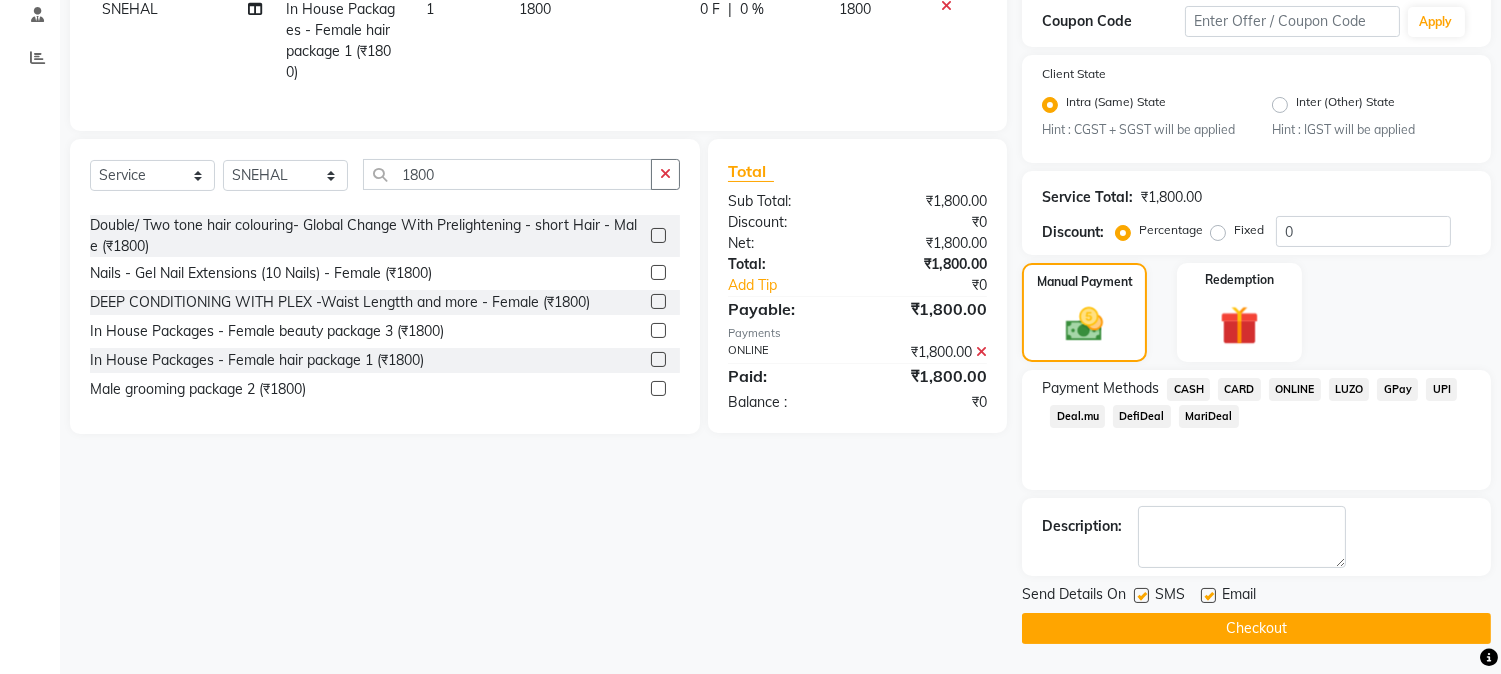 click on "Checkout" 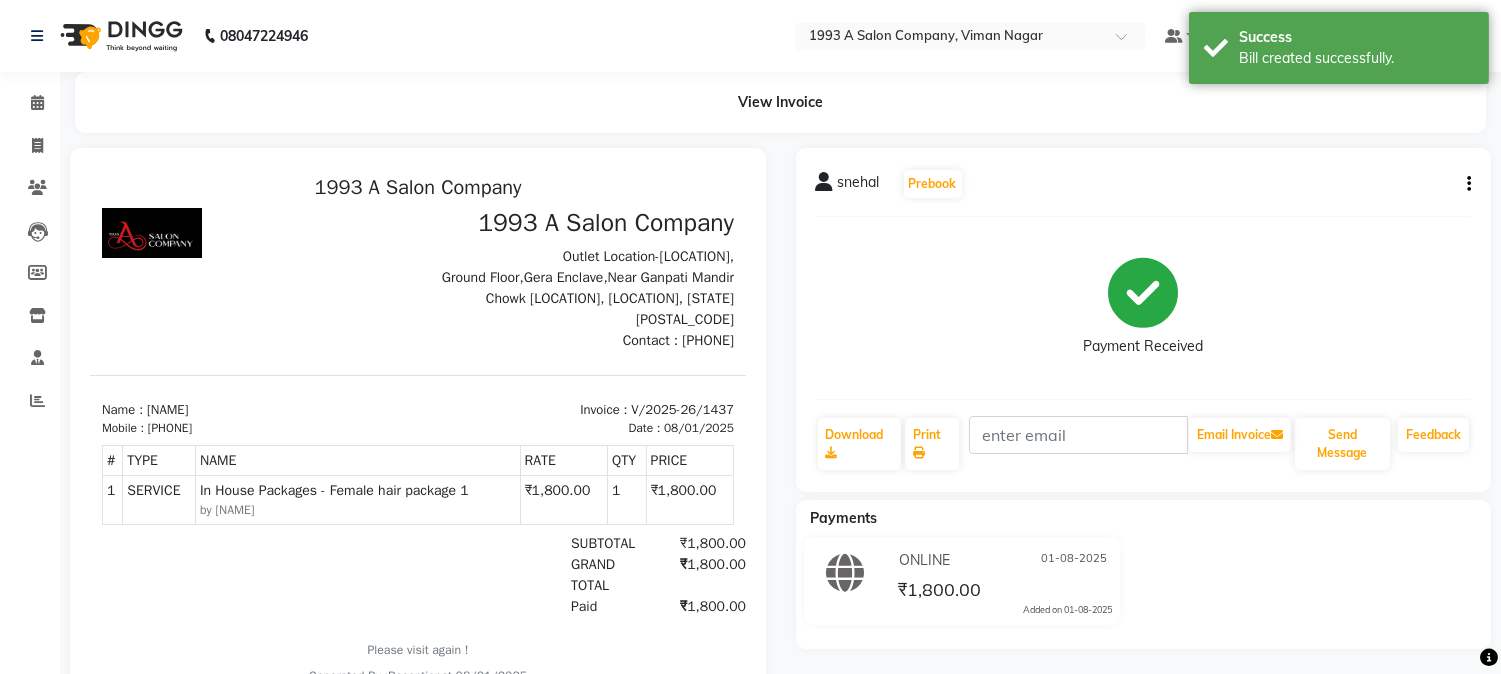 scroll, scrollTop: 0, scrollLeft: 0, axis: both 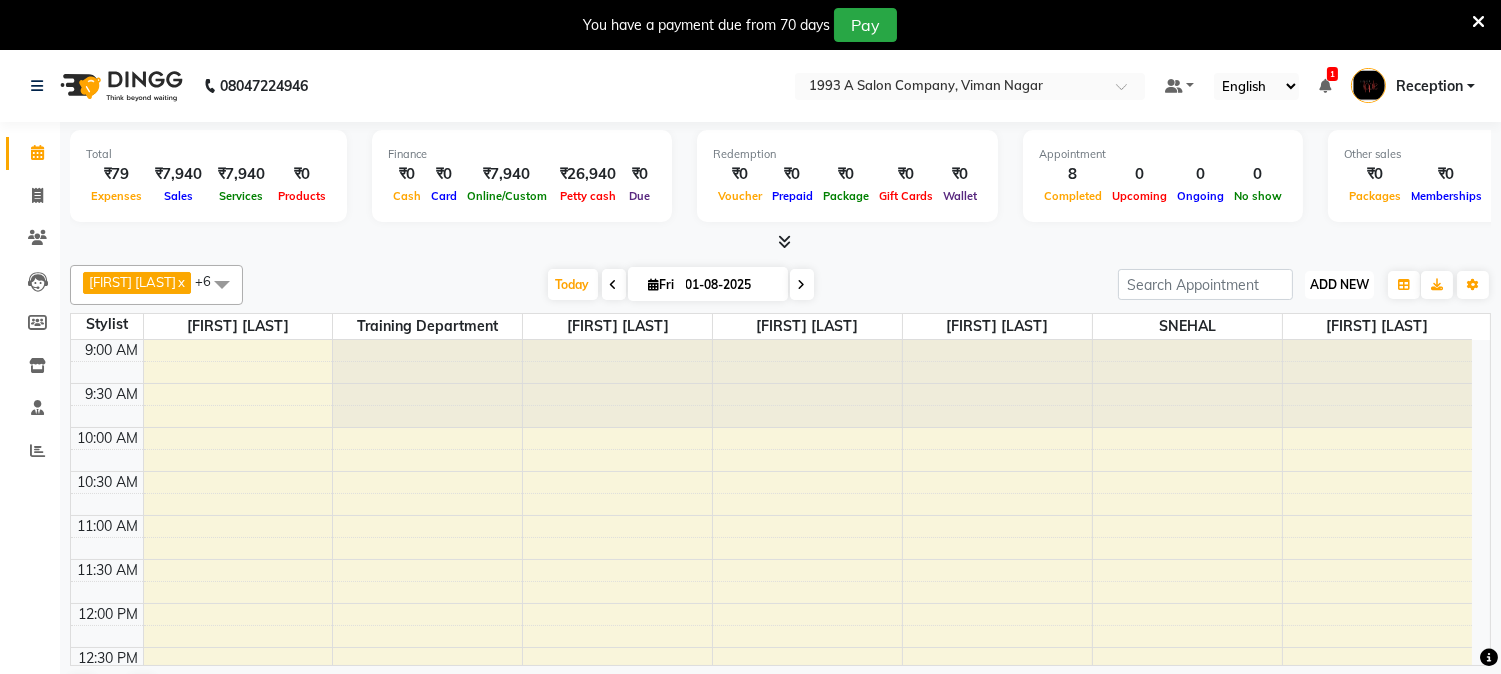 click on "ADD NEW" at bounding box center (1339, 284) 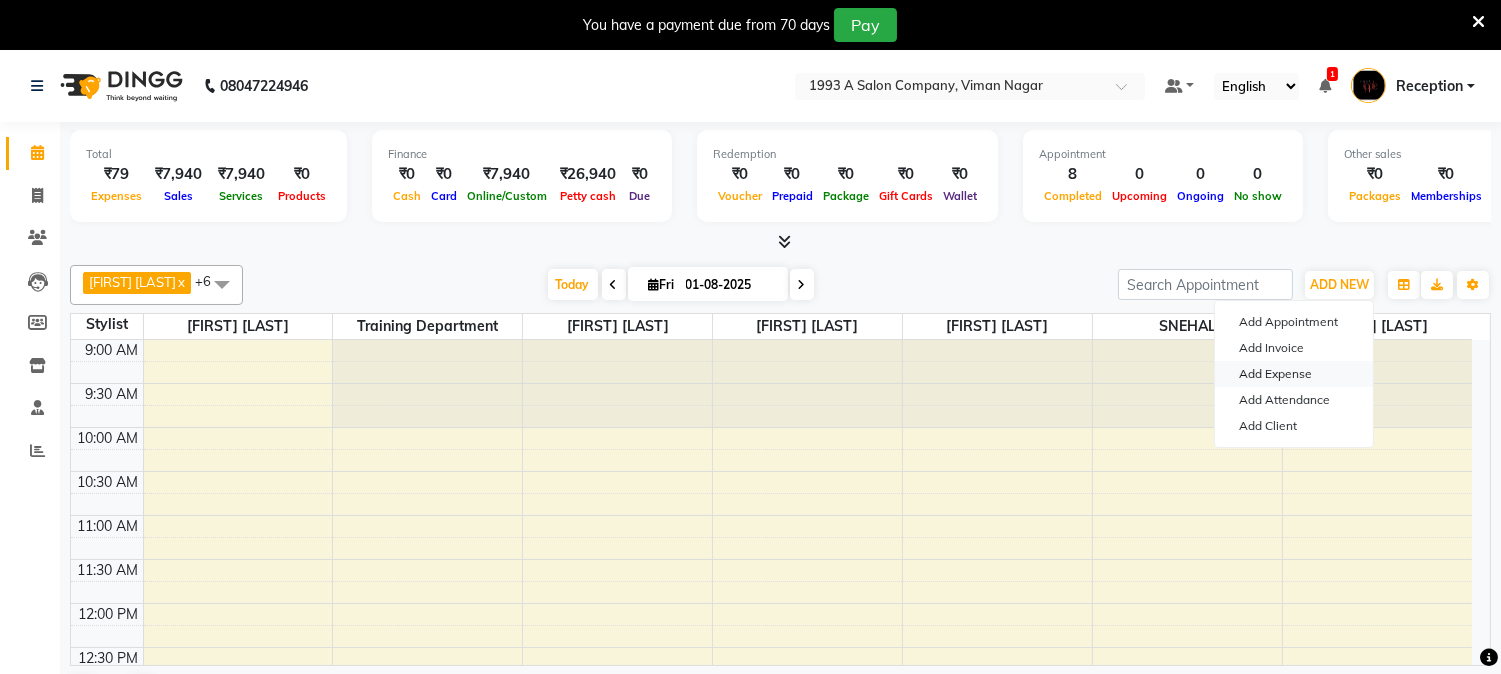 click on "Add Expense" at bounding box center (1294, 374) 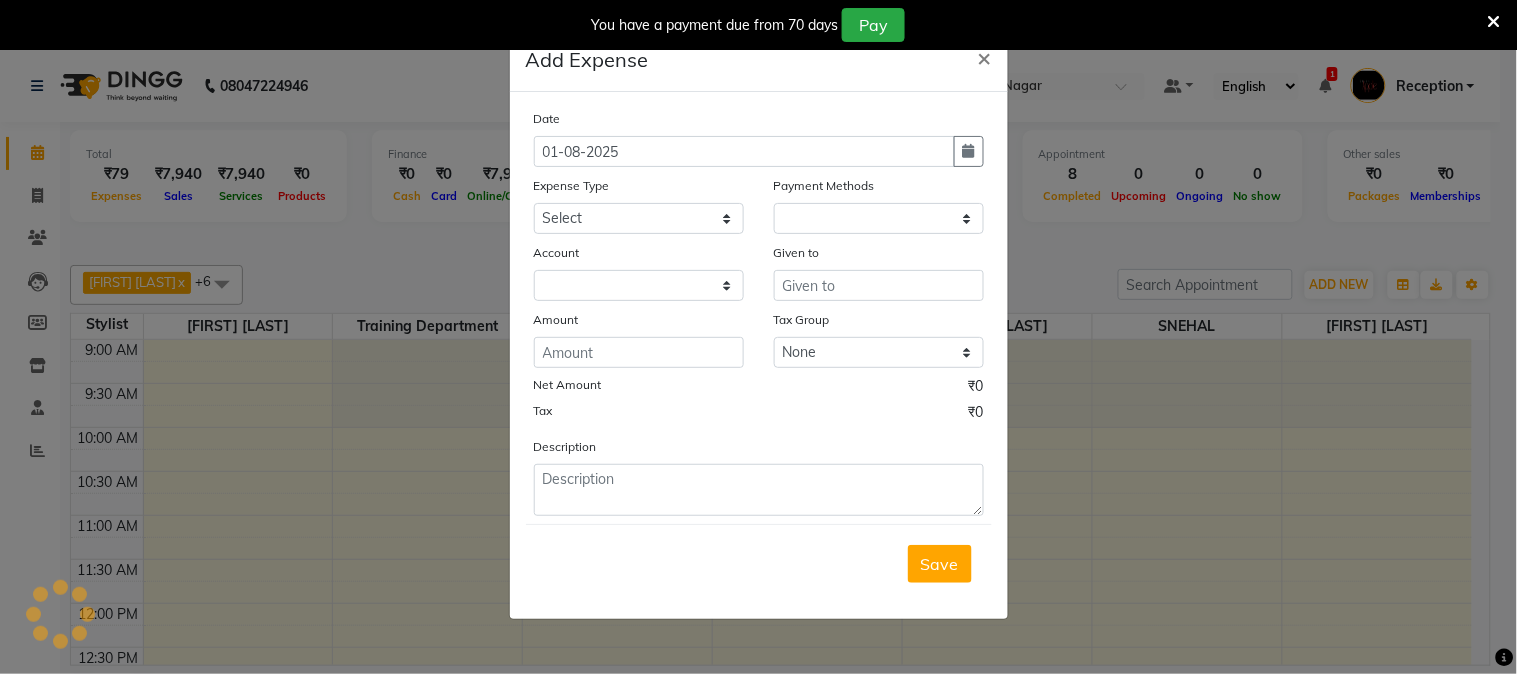 select on "1" 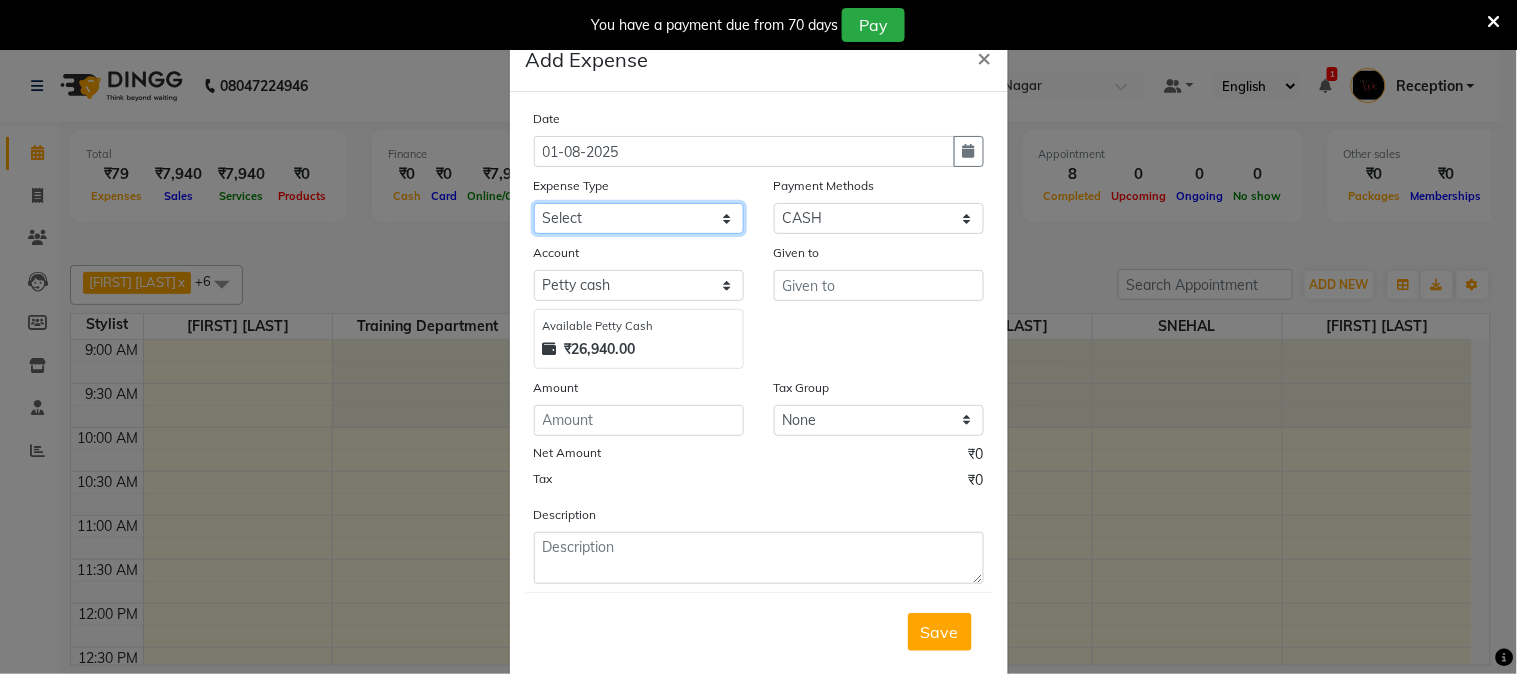 click on "Select CASH HANDED OVER TO OWNER client refund Client Snacks Donation Electricity bill Equipment Flower bill Garbage Collection Groceries House keeping material Internet bill Laundry Maintenance Marketing milk Milk Mobile bill Other Pantry Product Rent Royalty Staff advance salary Staff incentive Staff incentive staff salary Staff Snacks Staff Travel Tea & Refreshment Tea & Refreshment Tip water bill" 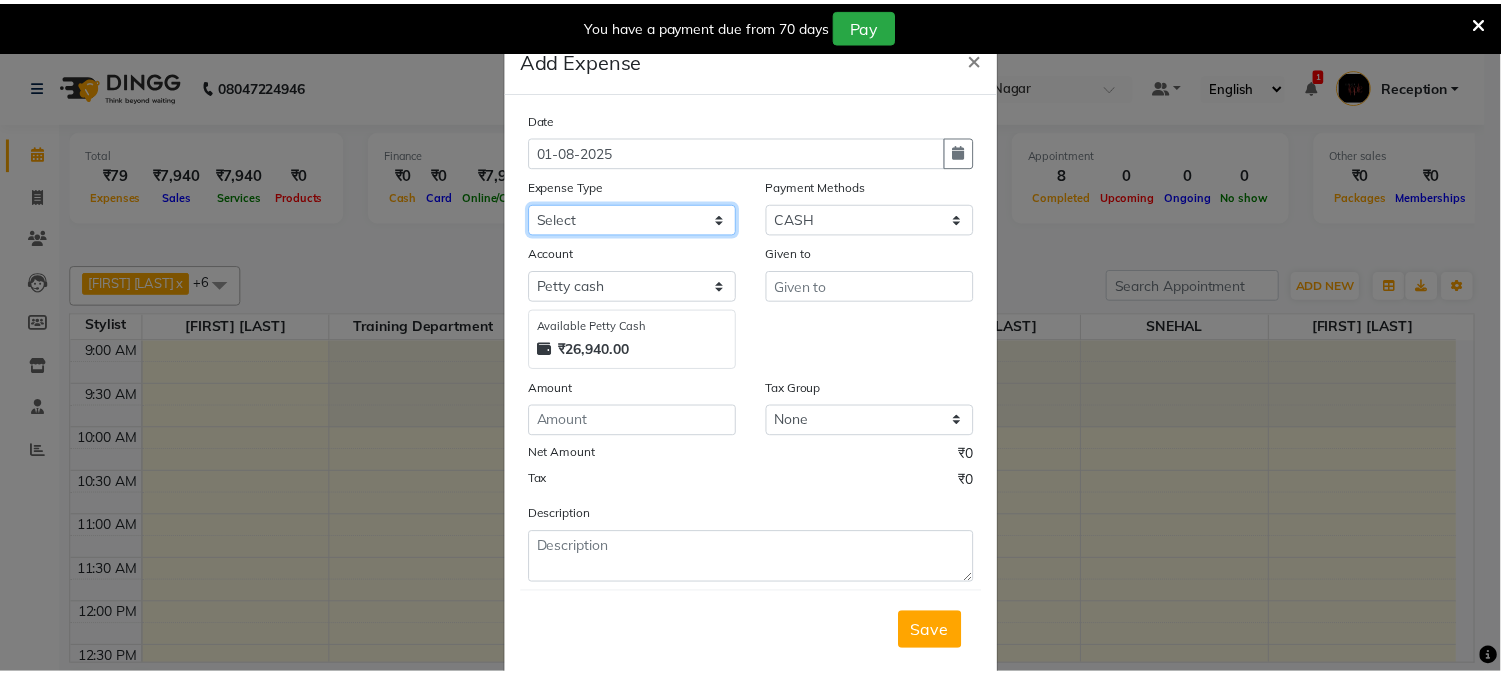 scroll, scrollTop: 43, scrollLeft: 0, axis: vertical 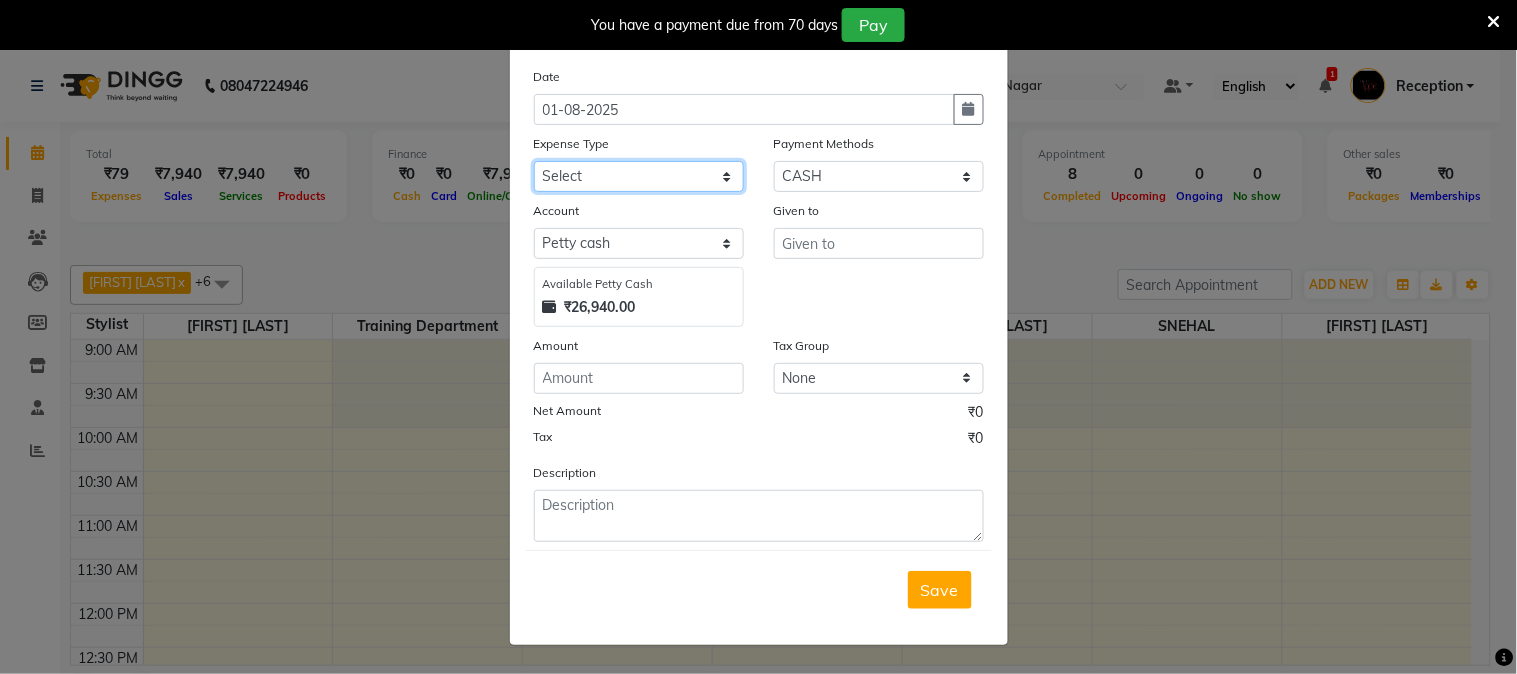 click on "Select CASH HANDED OVER TO OWNER client refund Client Snacks Donation Electricity bill Equipment Flower bill Garbage Collection Groceries House keeping material Internet bill Laundry Maintenance Marketing milk Milk Mobile bill Other Pantry Product Rent Royalty Staff advance salary Staff incentive Staff incentive staff salary Staff Snacks Staff Travel Tea & Refreshment Tea & Refreshment Tip water bill" 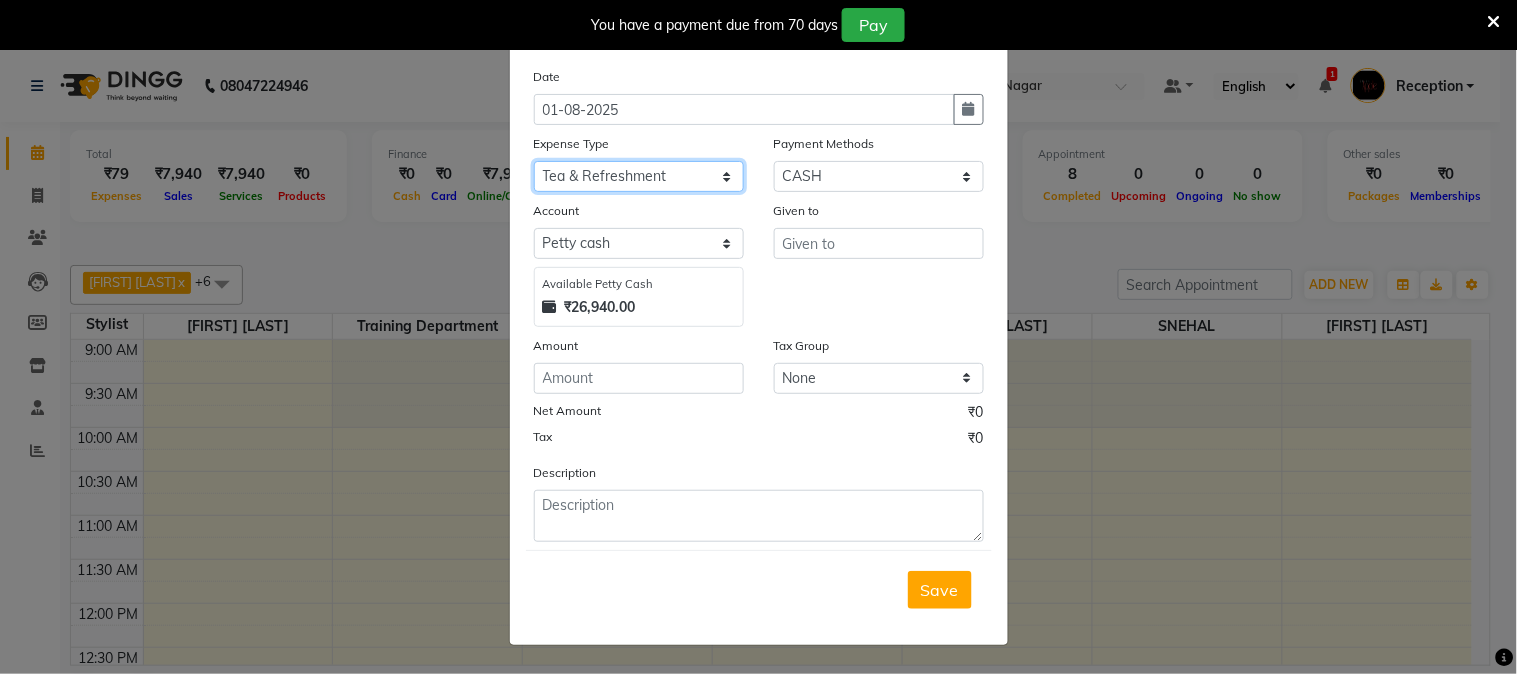 click on "Select CASH HANDED OVER TO OWNER client refund Client Snacks Donation Electricity bill Equipment Flower bill Garbage Collection Groceries House keeping material Internet bill Laundry Maintenance Marketing milk Milk Mobile bill Other Pantry Product Rent Royalty Staff advance salary Staff incentive Staff incentive staff salary Staff Snacks Staff Travel Tea & Refreshment Tea & Refreshment Tip water bill" 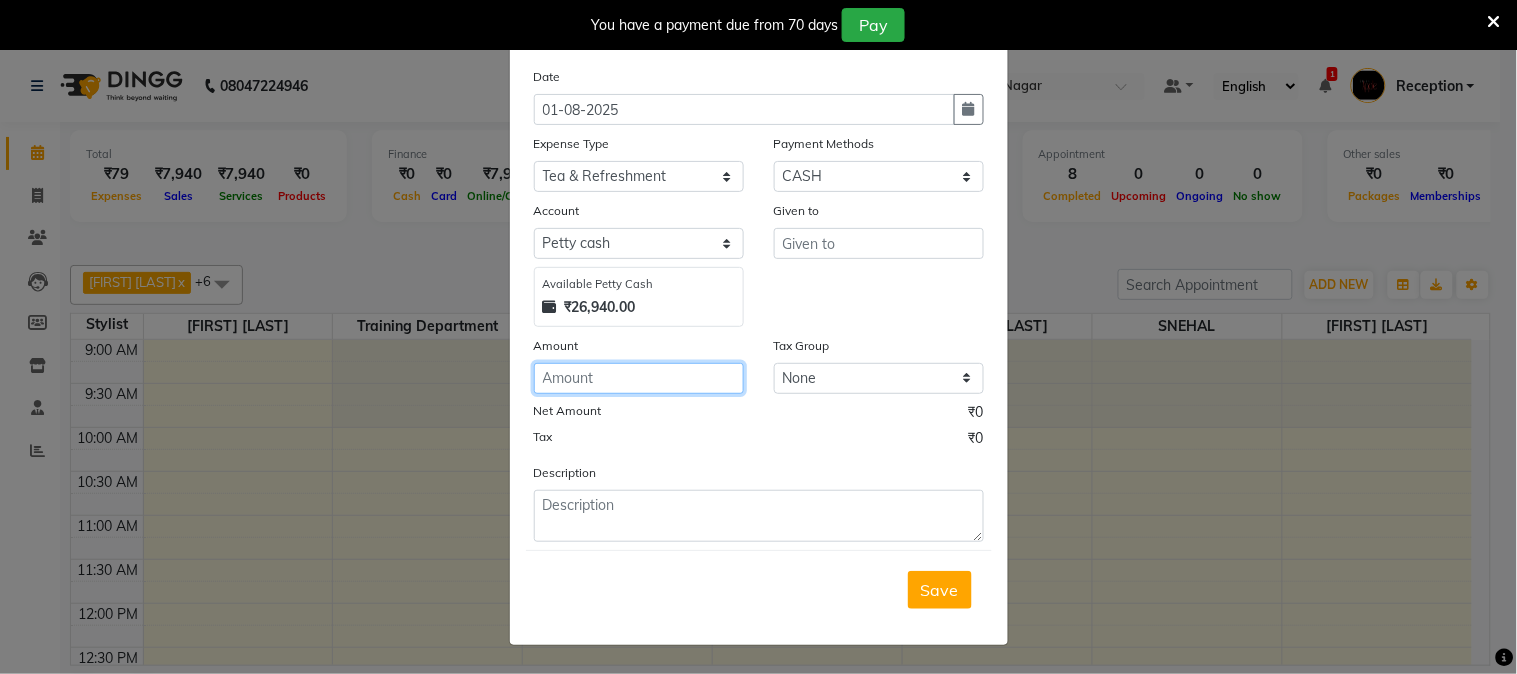 click 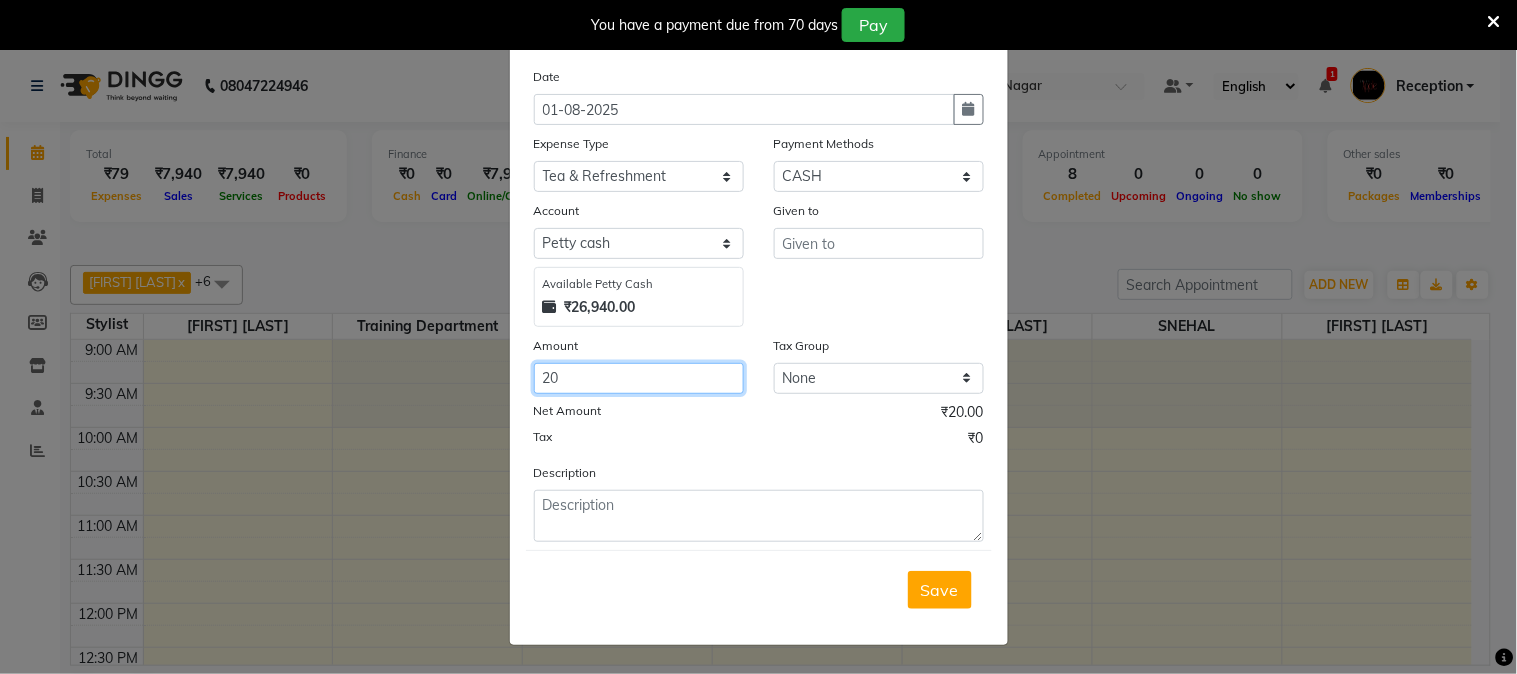 type on "20" 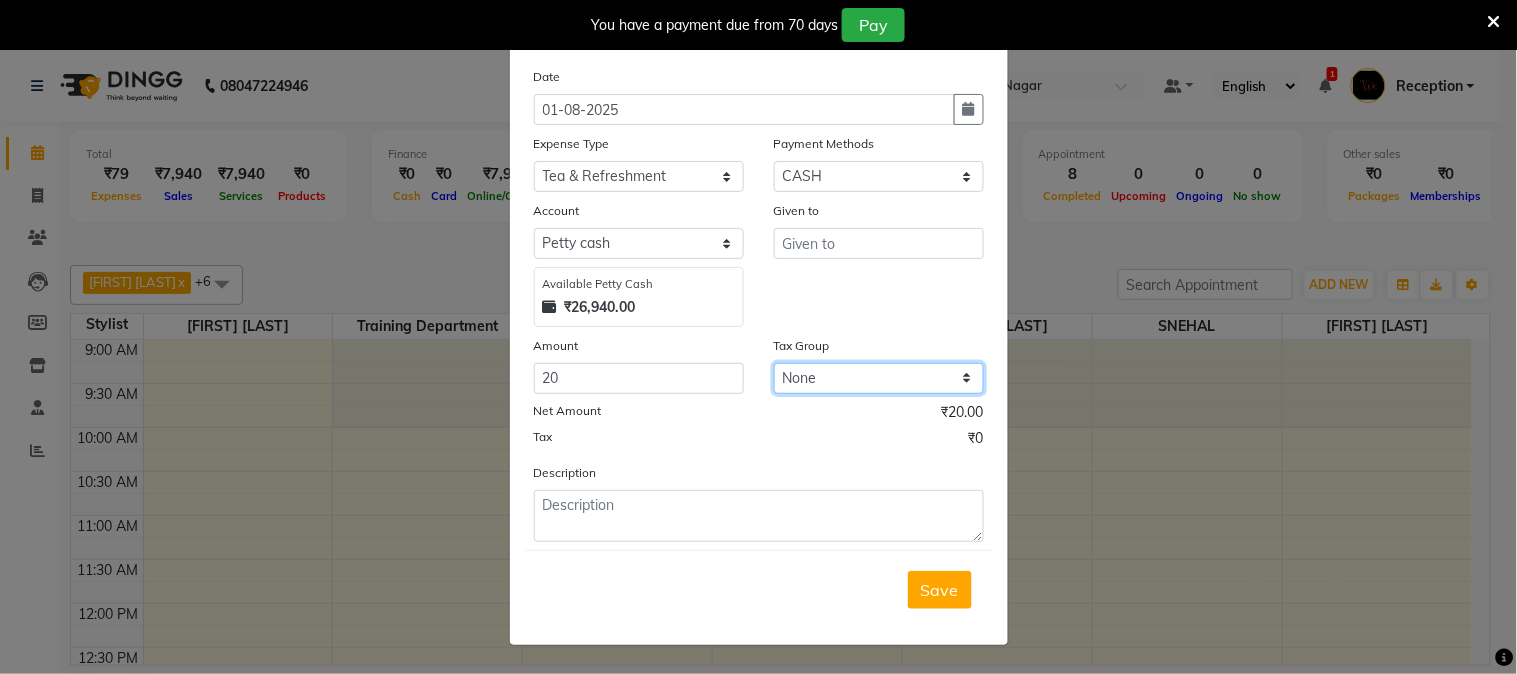 click on "None" 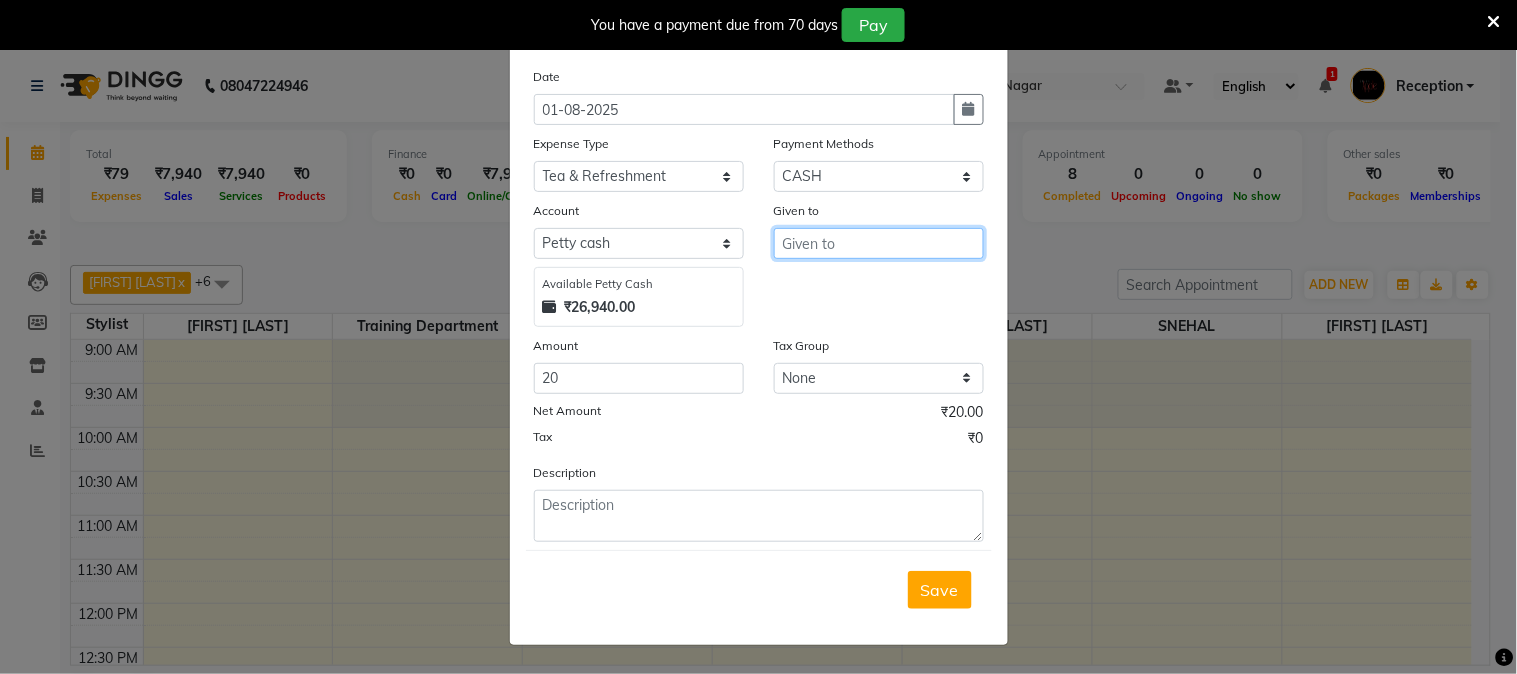 click at bounding box center (879, 243) 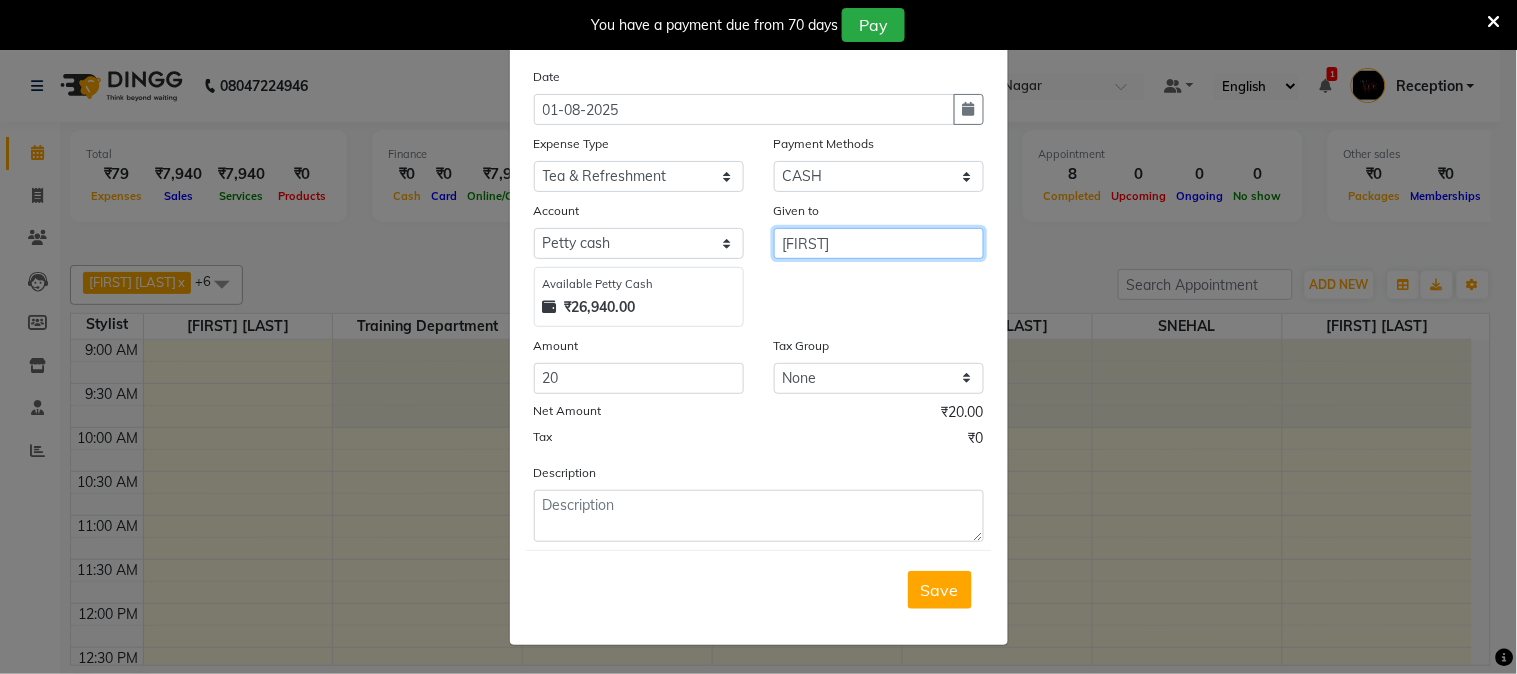 type on "ranjana" 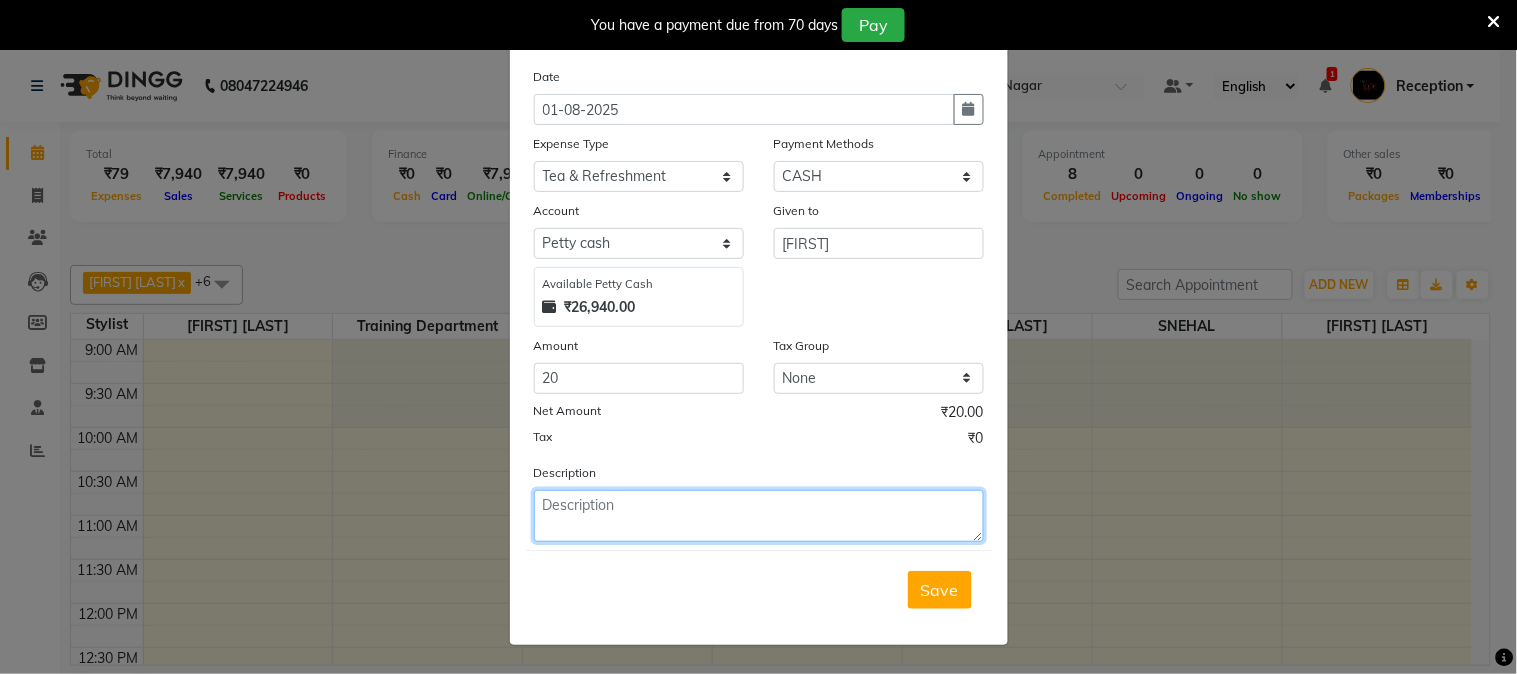 click 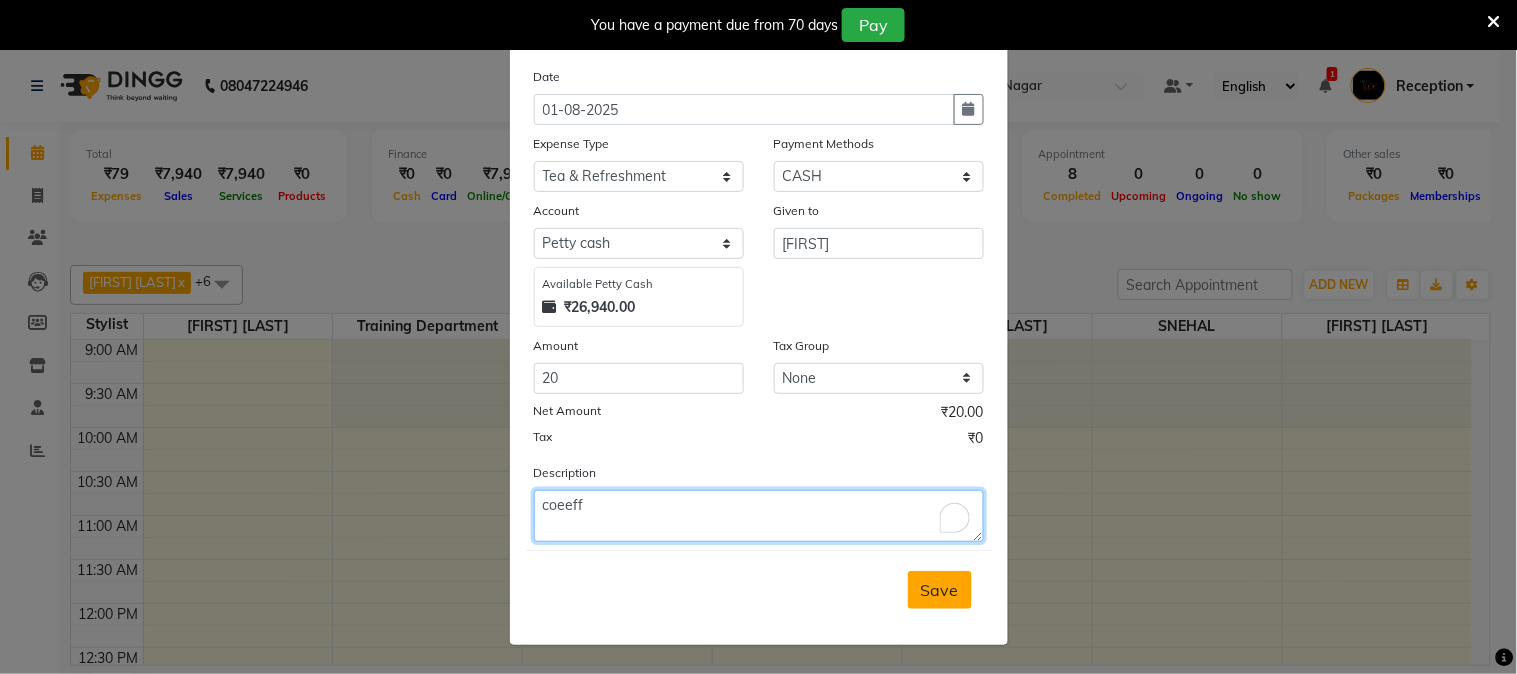 type on "coeeff" 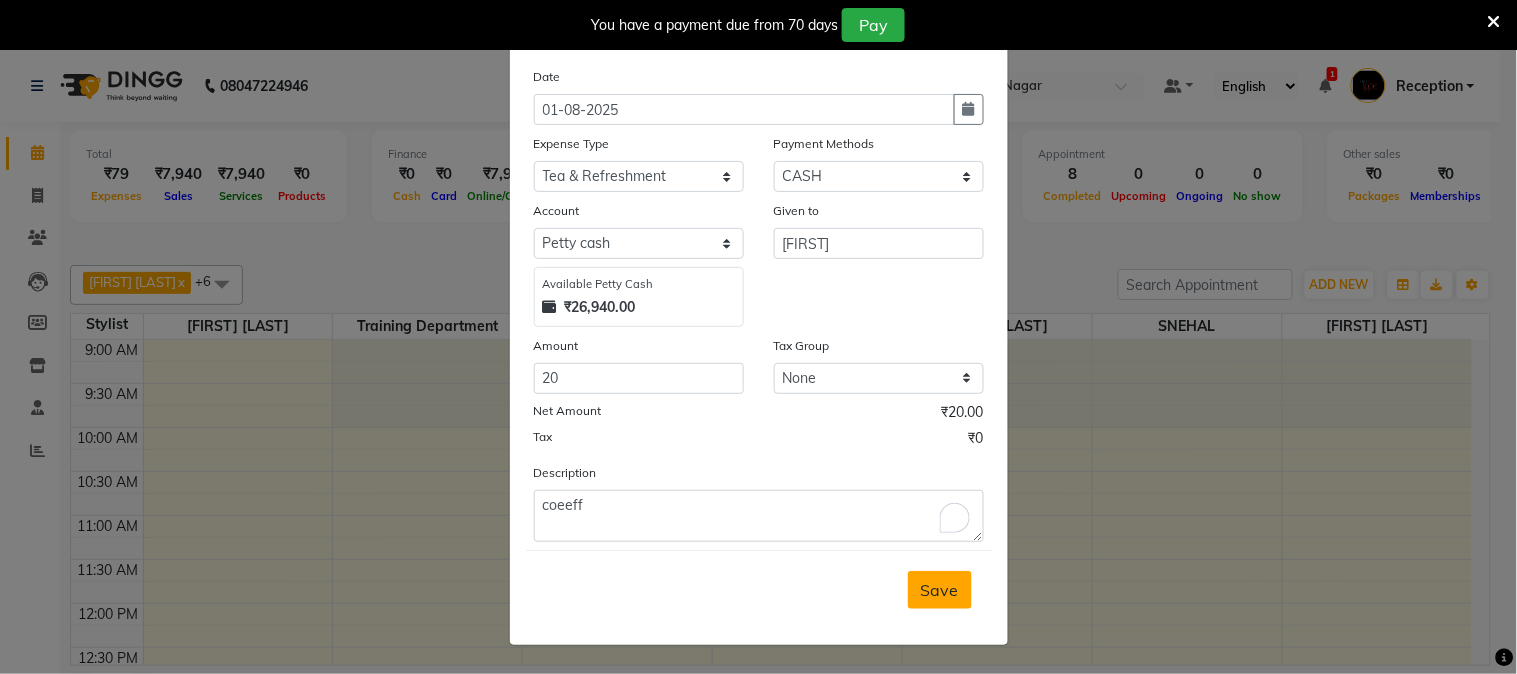 click on "Save" at bounding box center [940, 590] 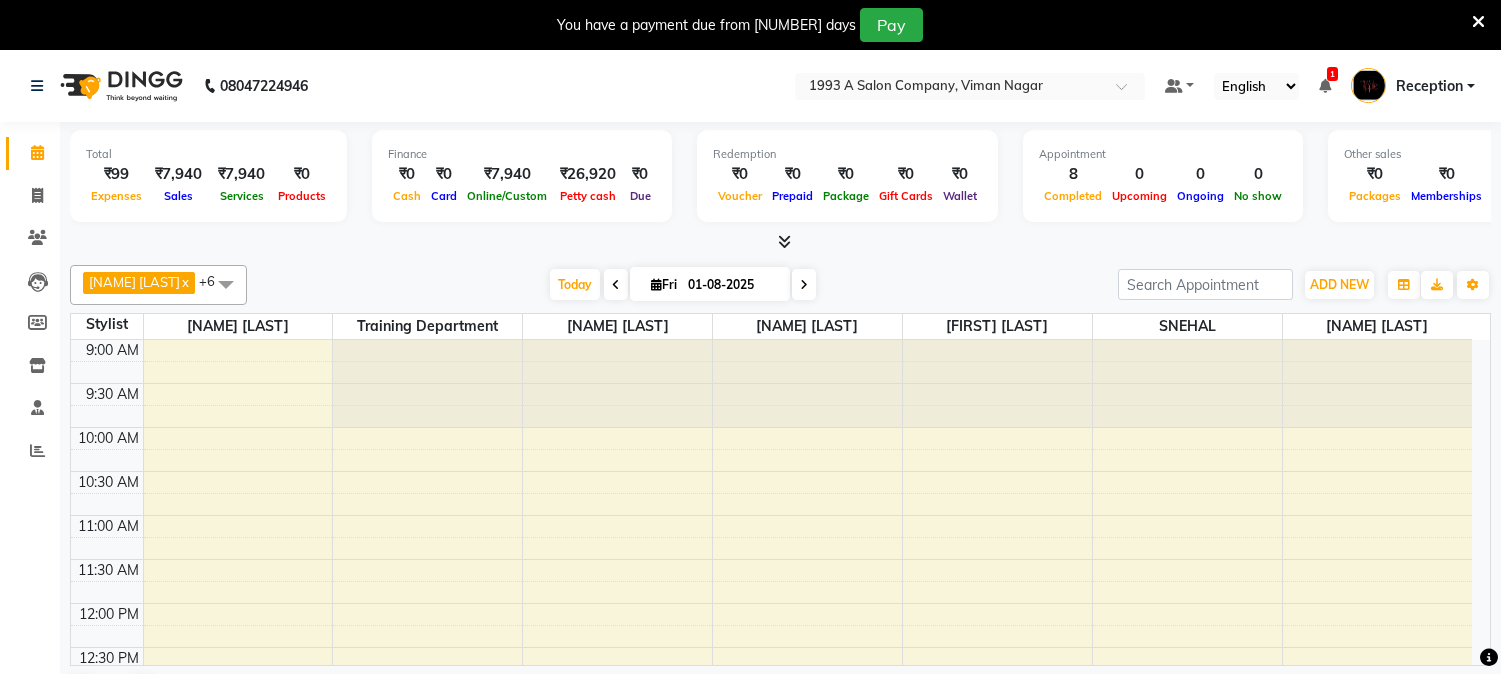 scroll, scrollTop: 0, scrollLeft: 0, axis: both 